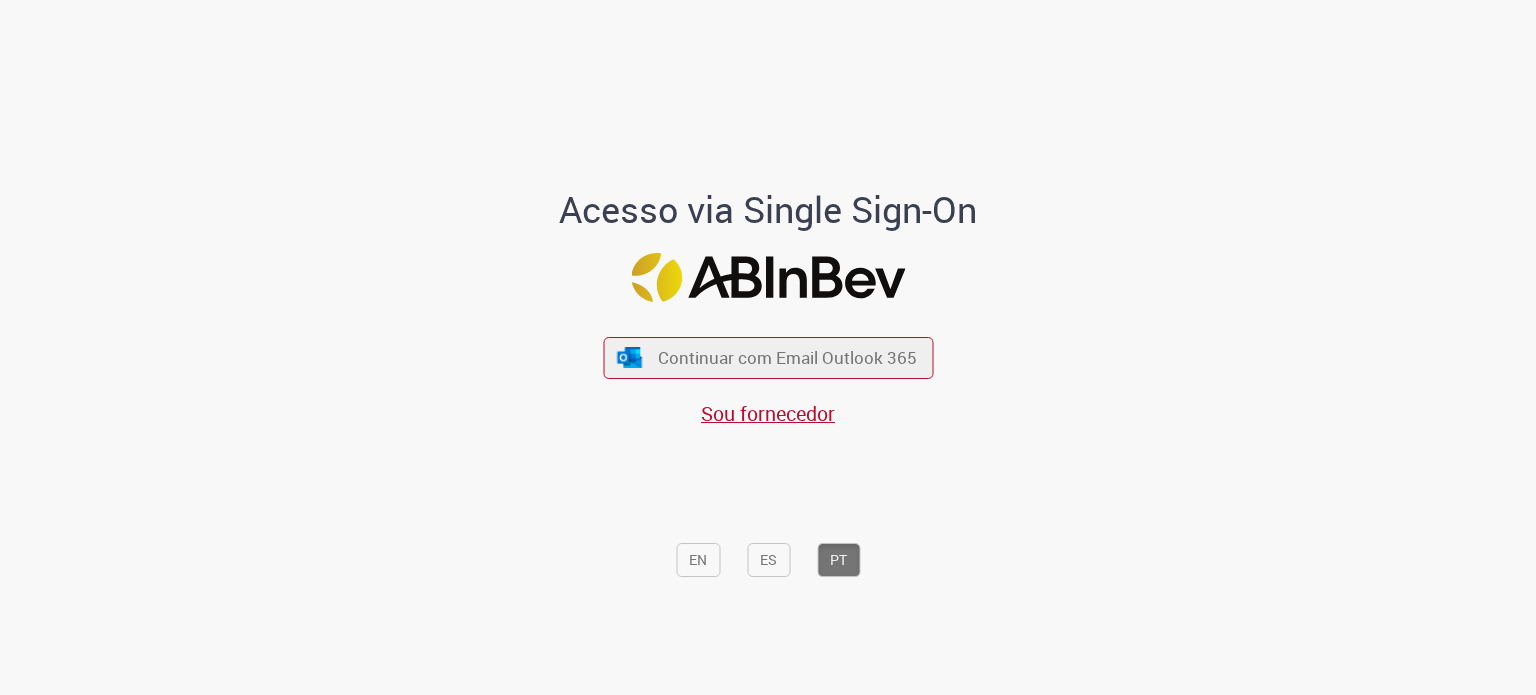 scroll, scrollTop: 0, scrollLeft: 0, axis: both 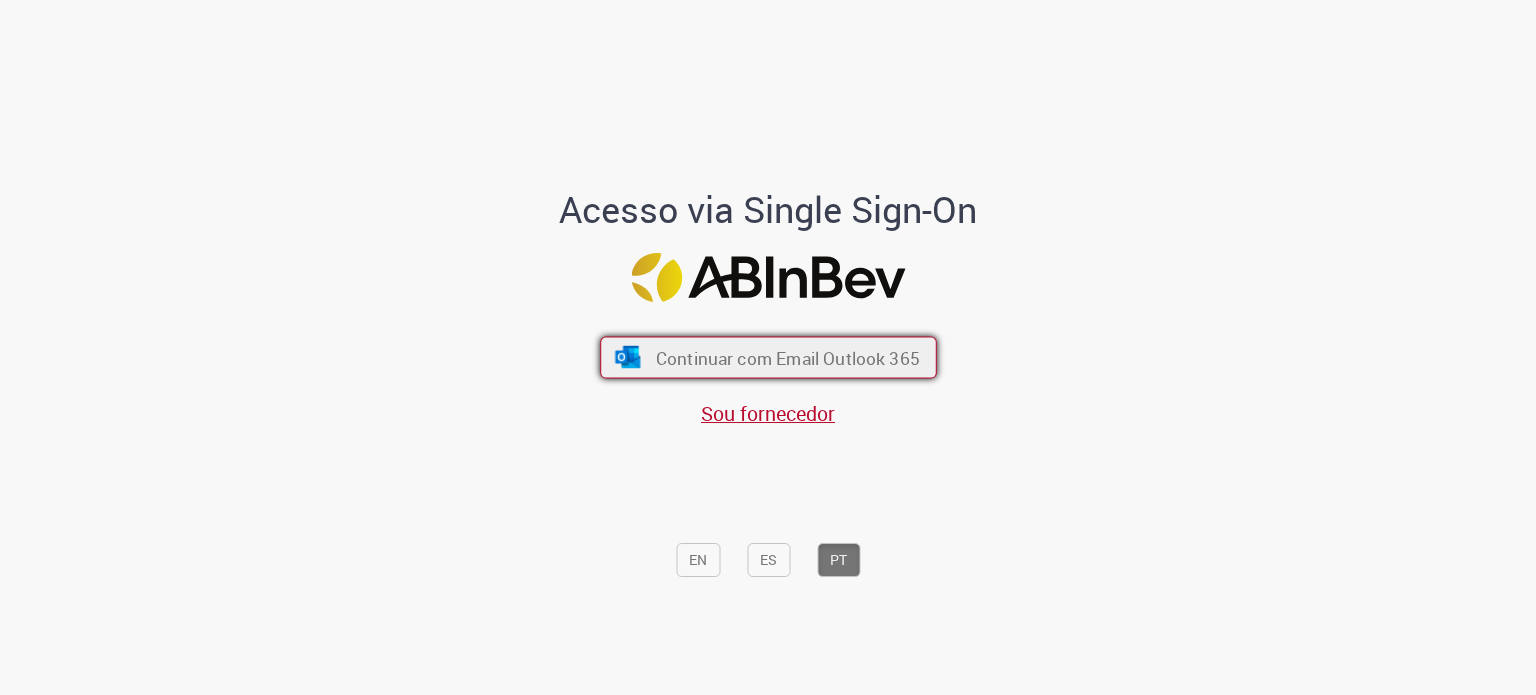 click on "Continuar com Email Outlook 365" at bounding box center [768, 358] 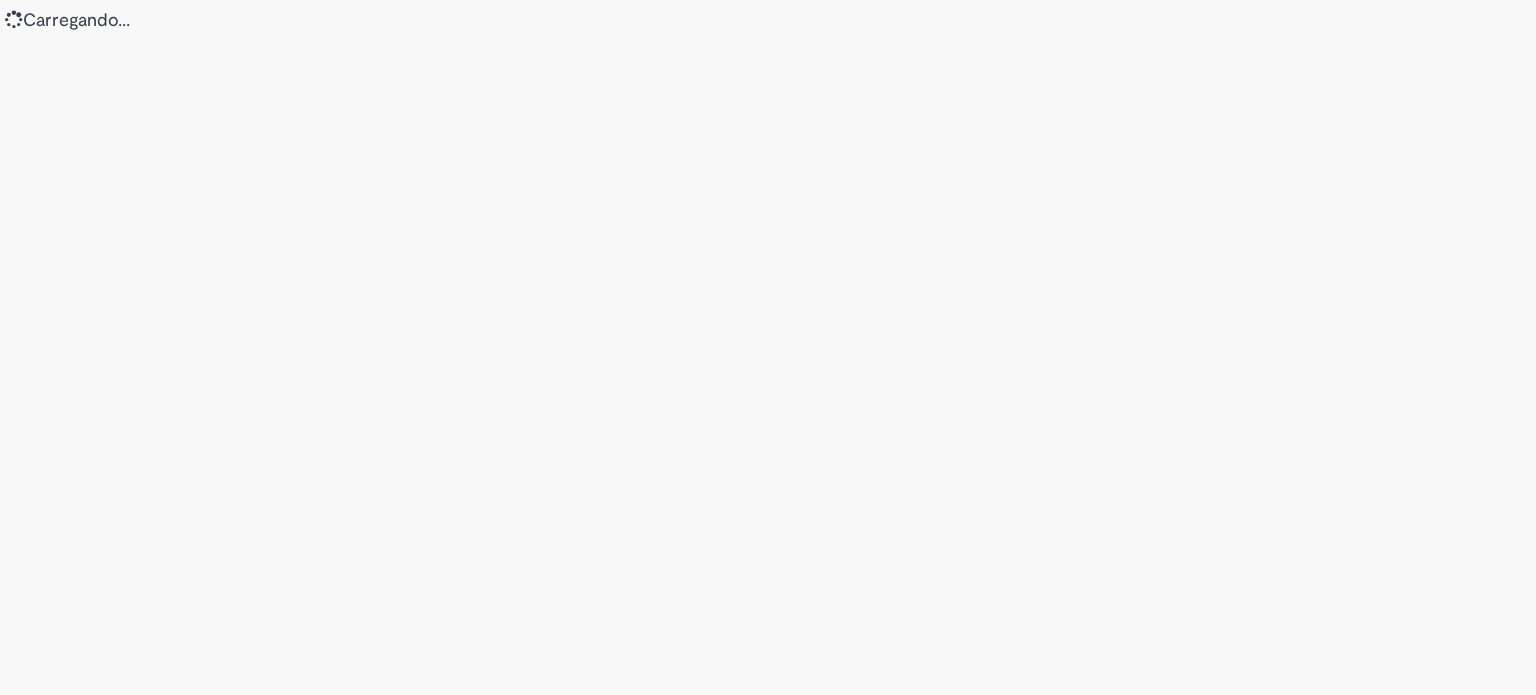 scroll, scrollTop: 0, scrollLeft: 0, axis: both 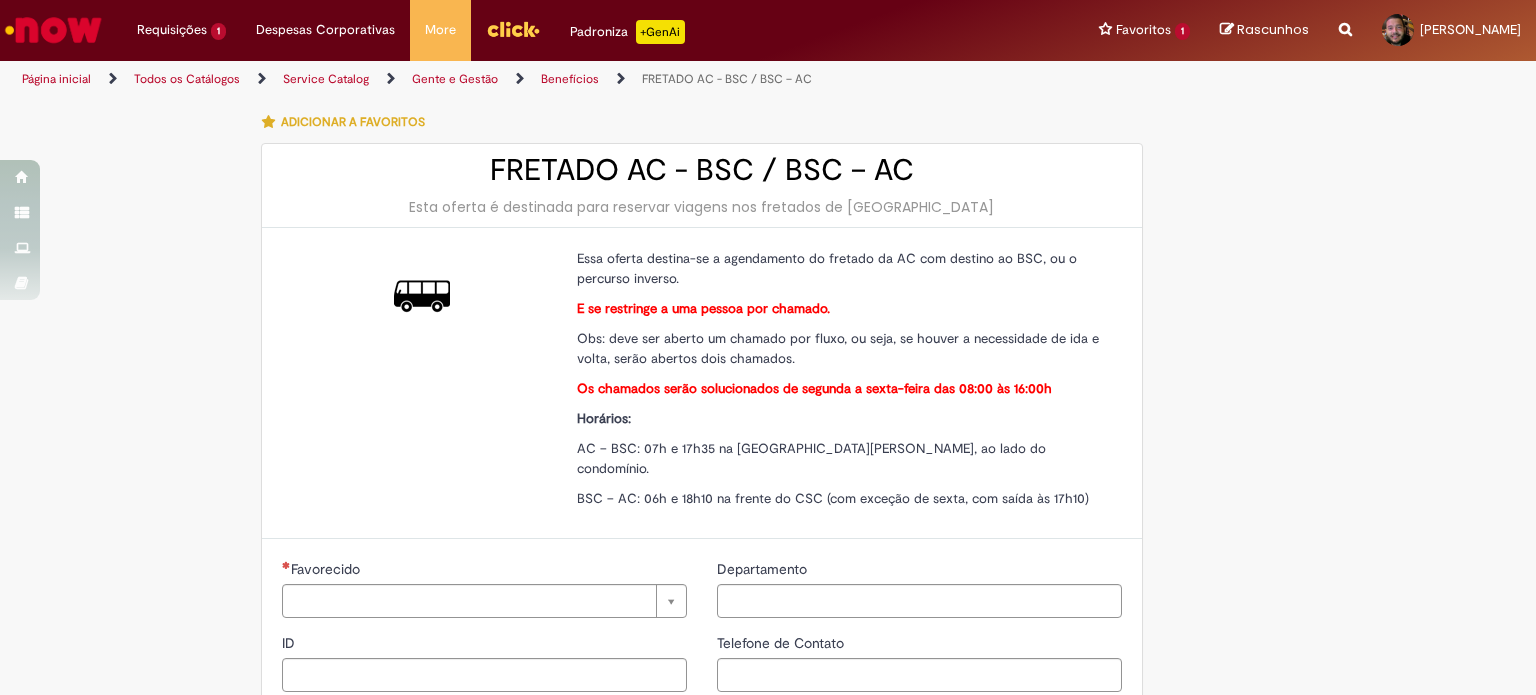 type on "****" 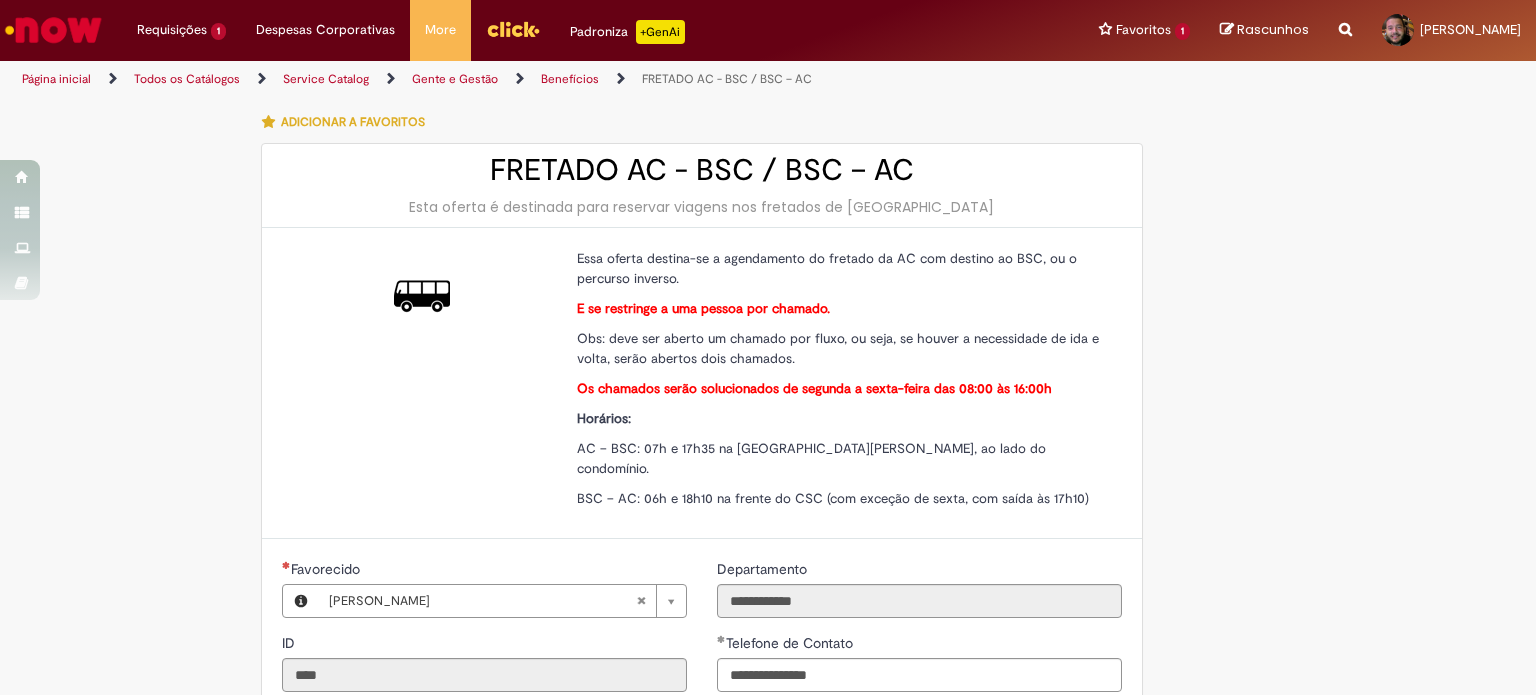 type on "**********" 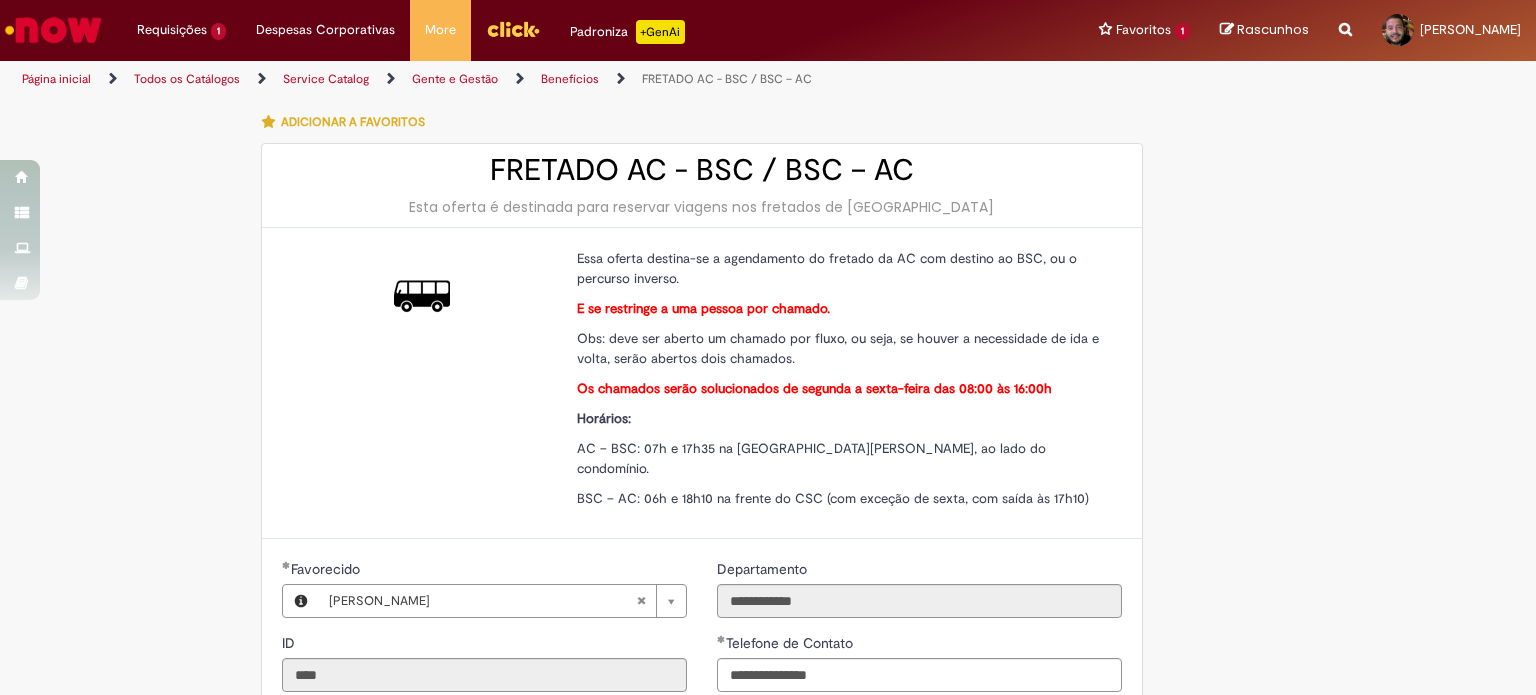 type on "**********" 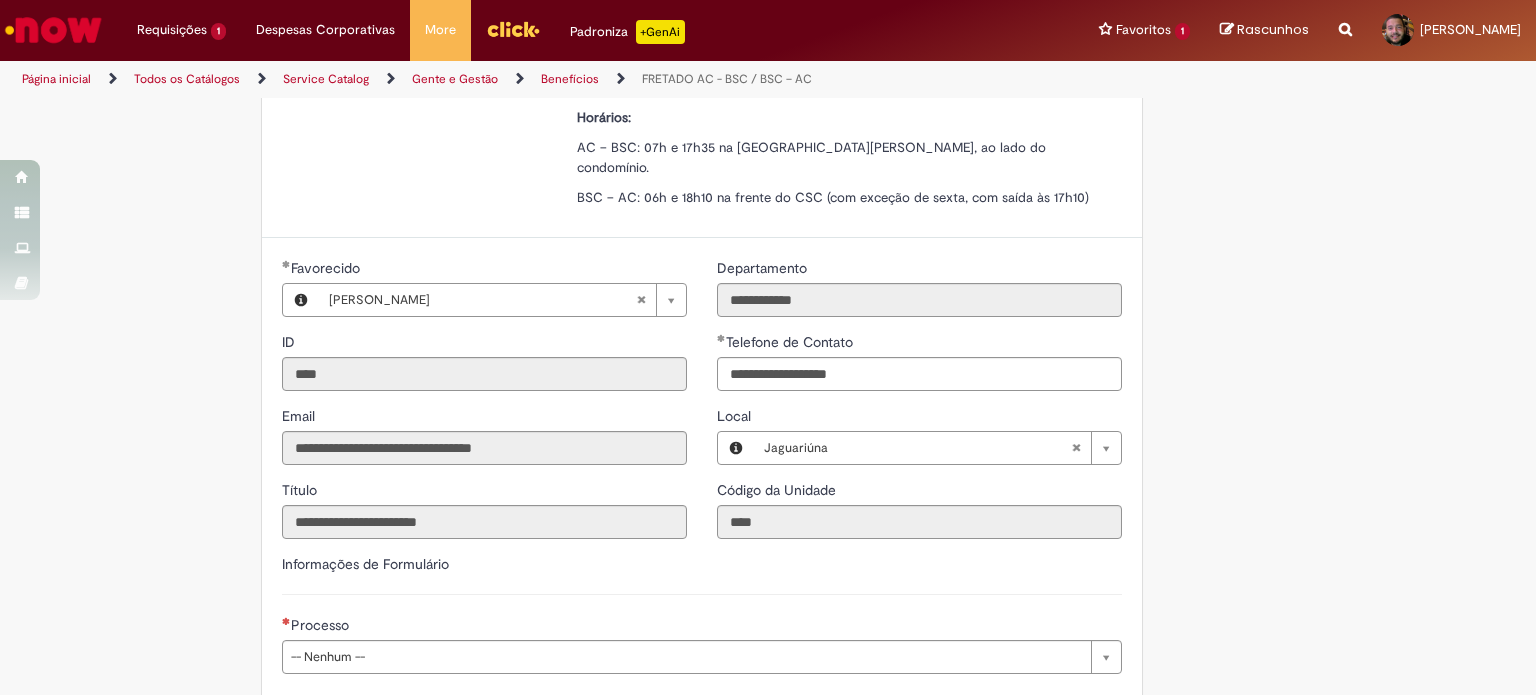 scroll, scrollTop: 400, scrollLeft: 0, axis: vertical 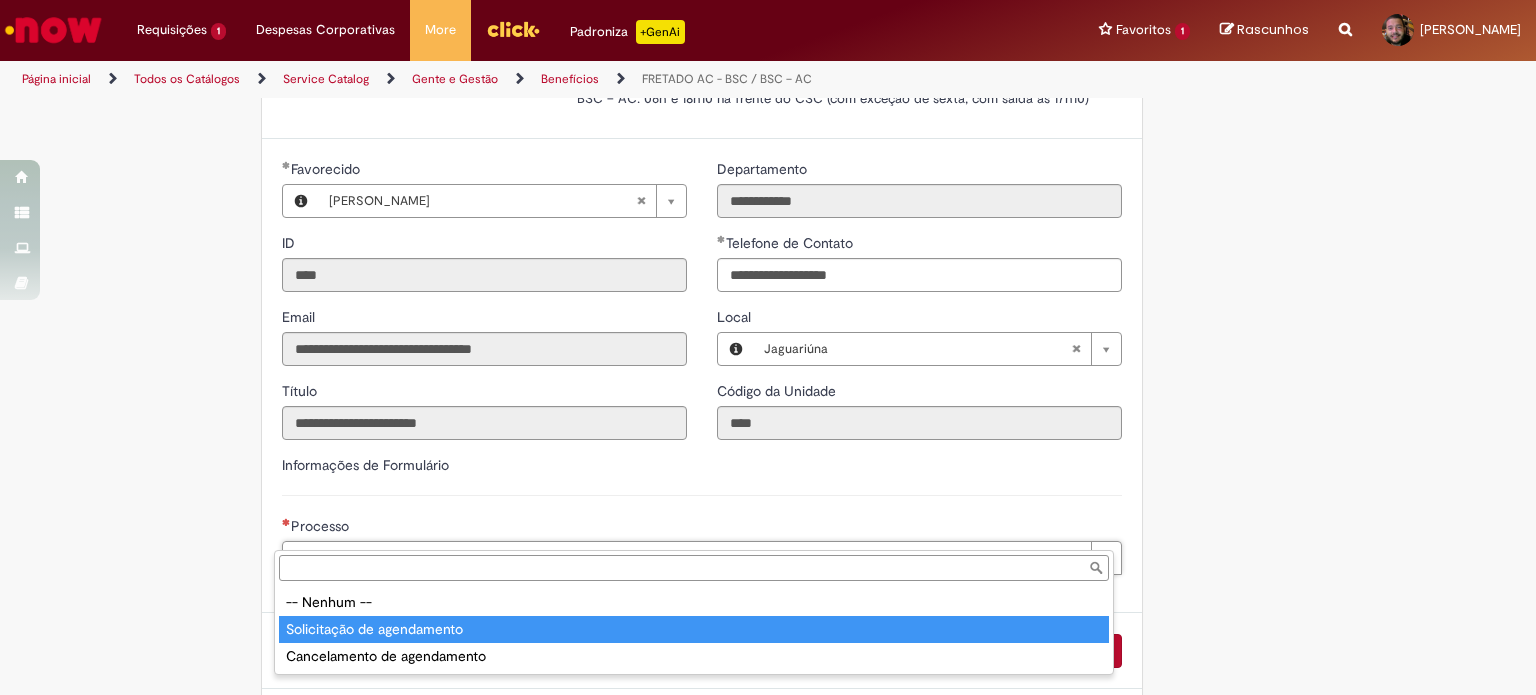 type on "**********" 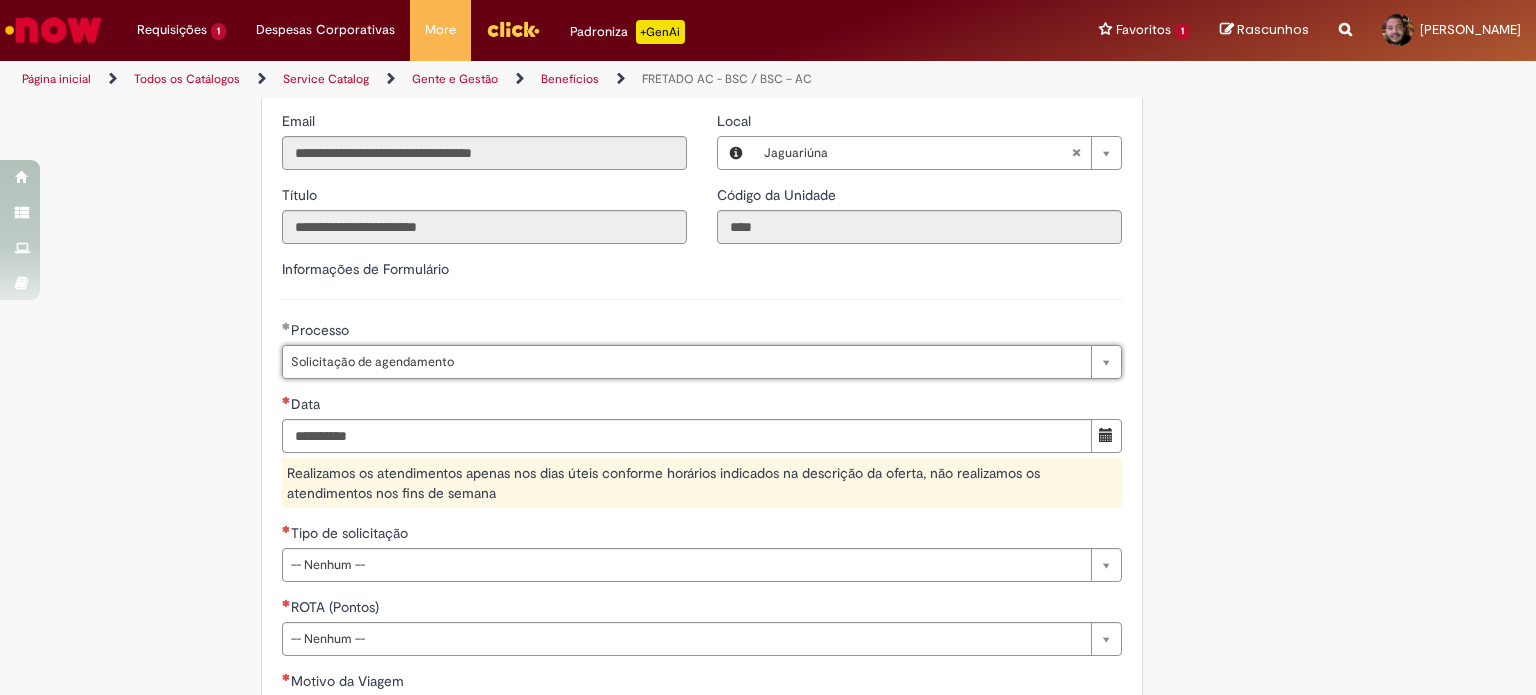 scroll, scrollTop: 600, scrollLeft: 0, axis: vertical 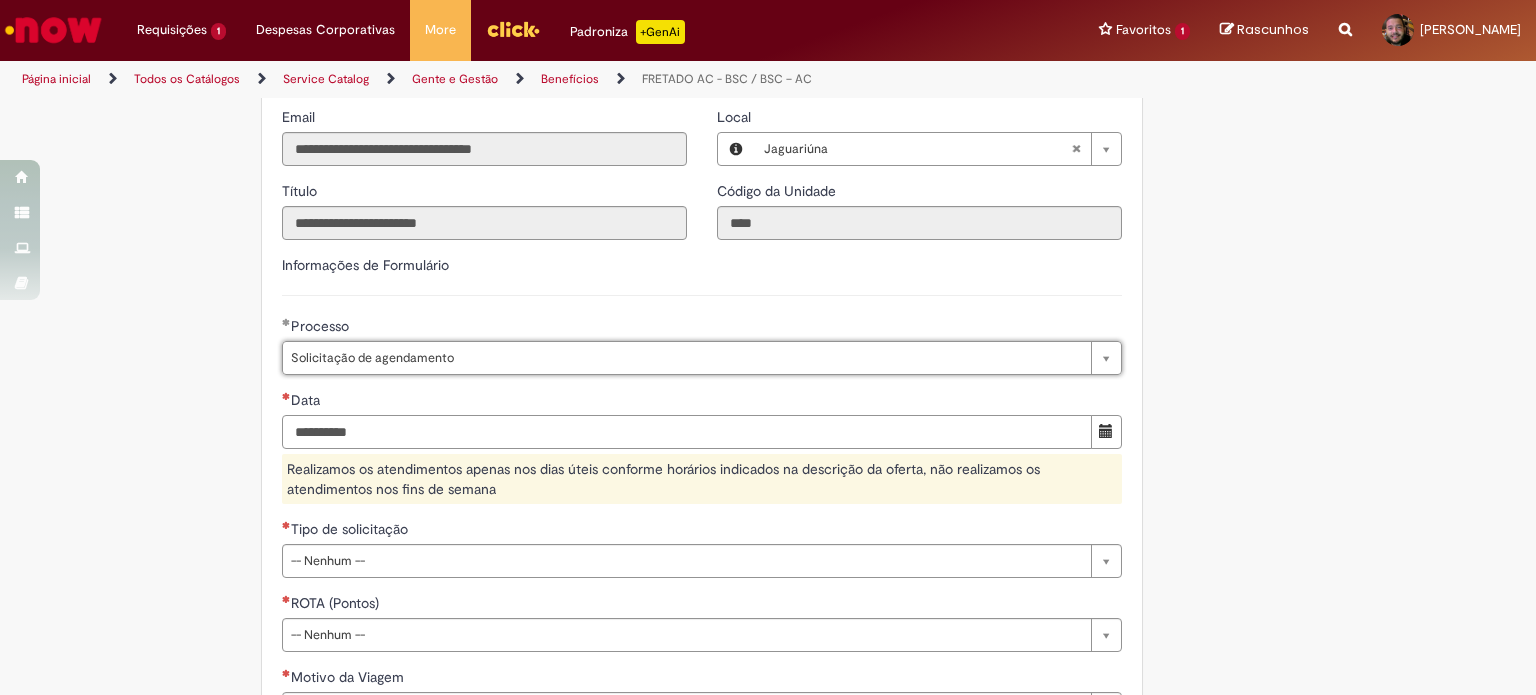 click on "Data" at bounding box center (687, 432) 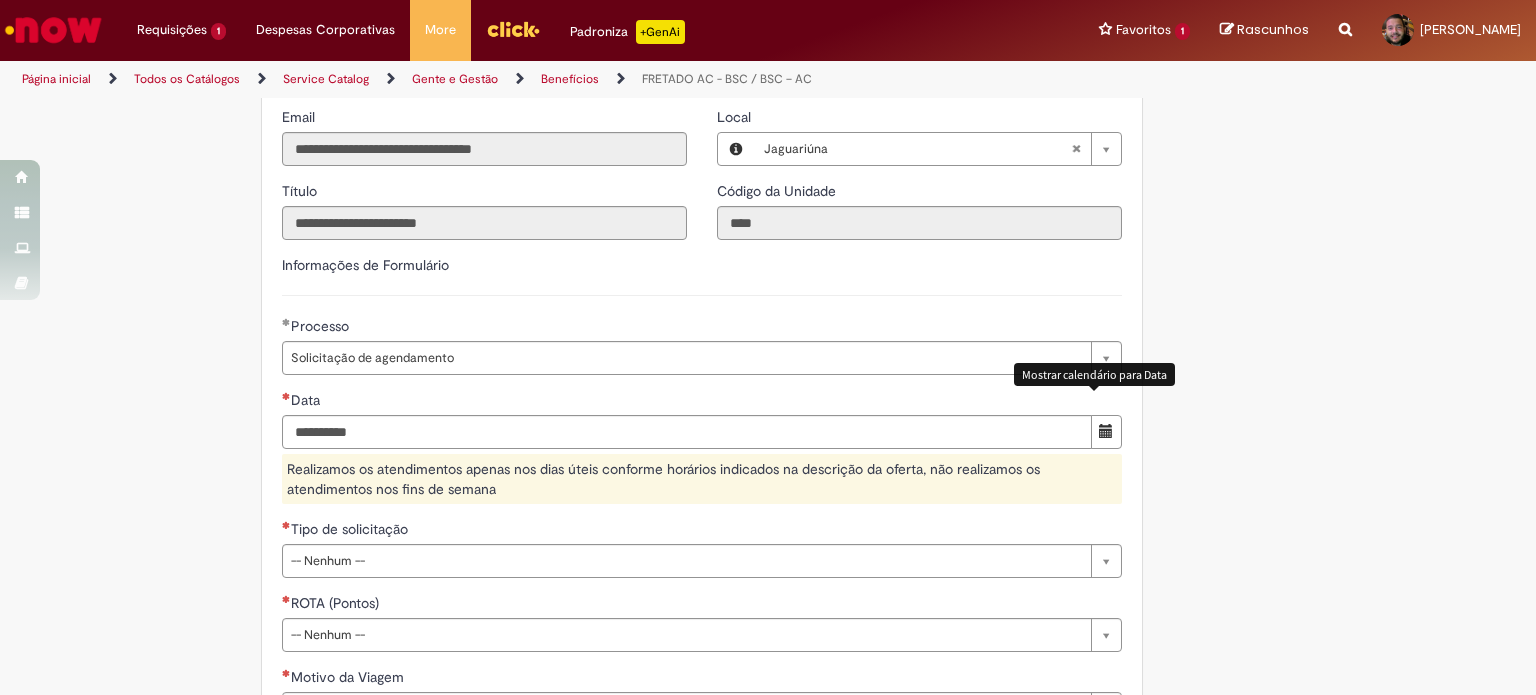 click at bounding box center [1106, 431] 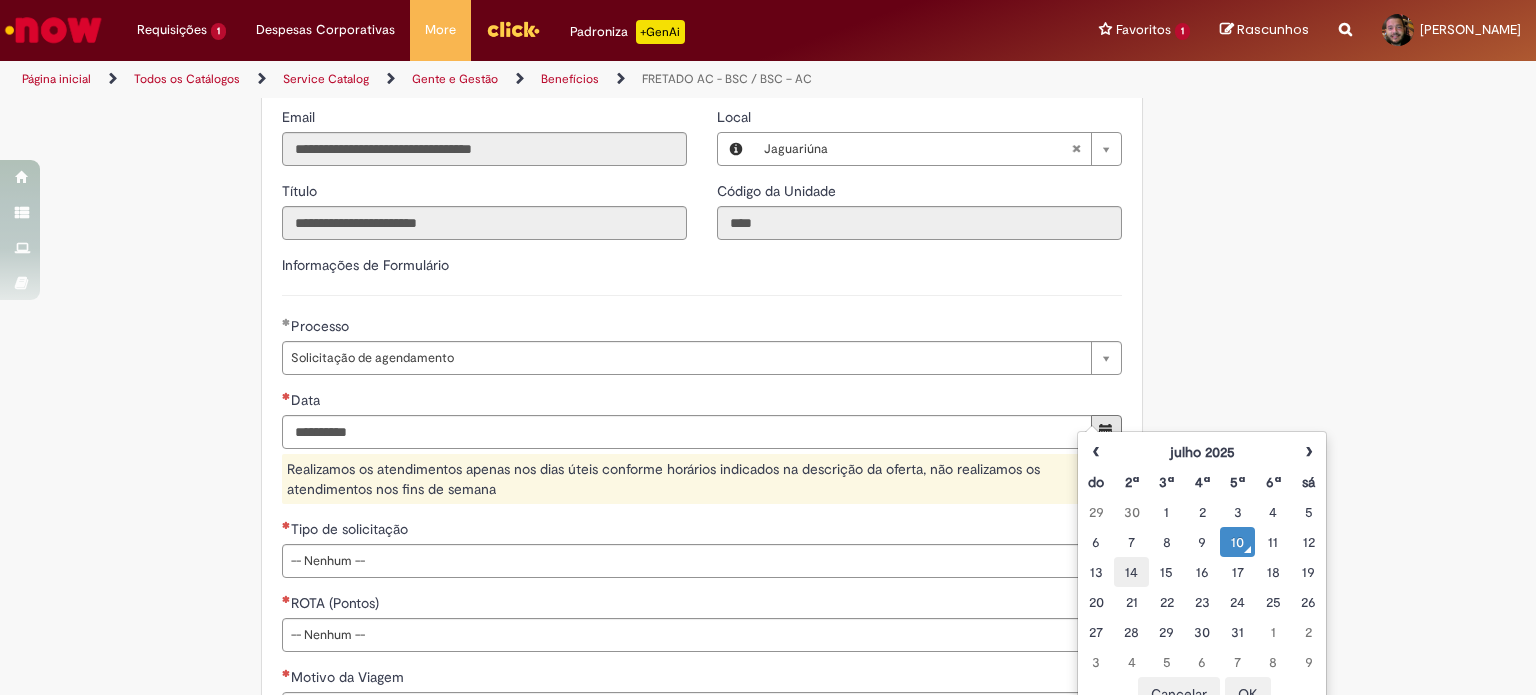click on "14" at bounding box center [1131, 572] 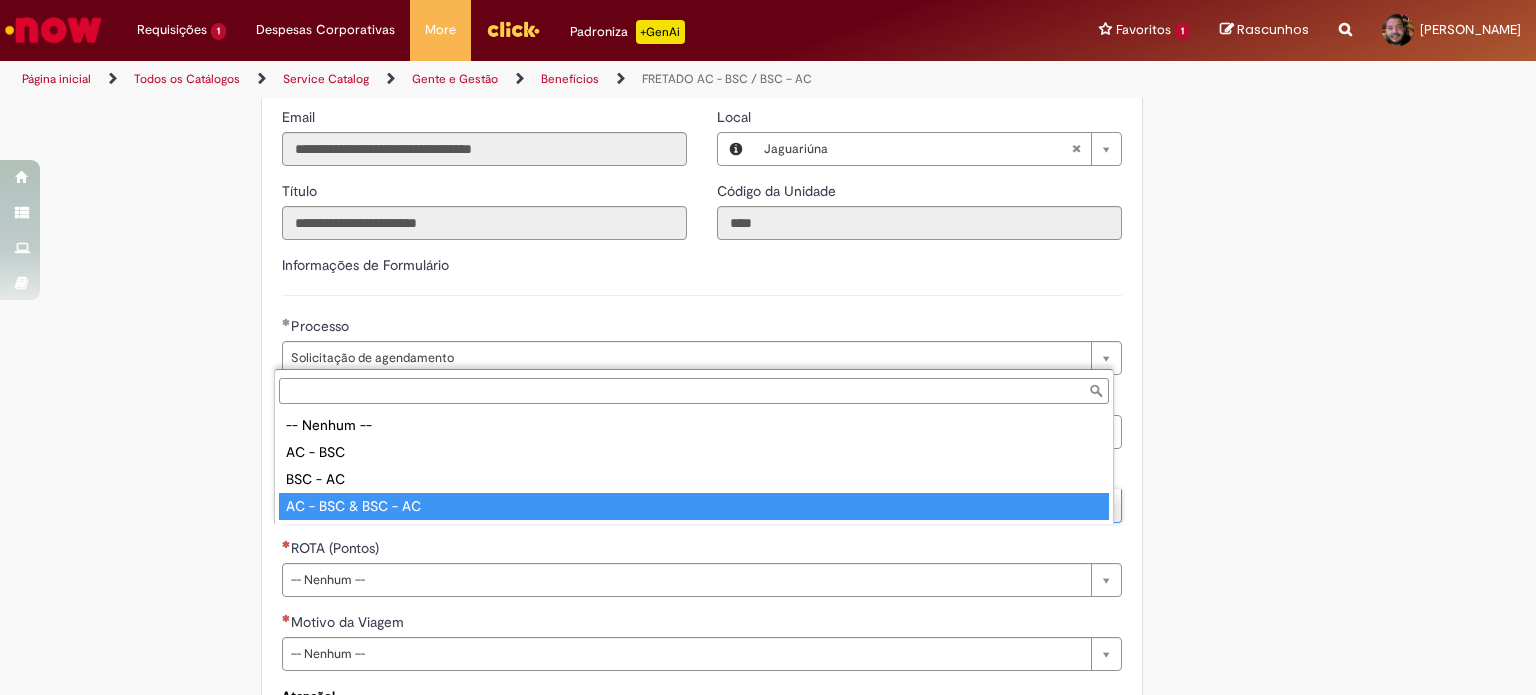 type on "**********" 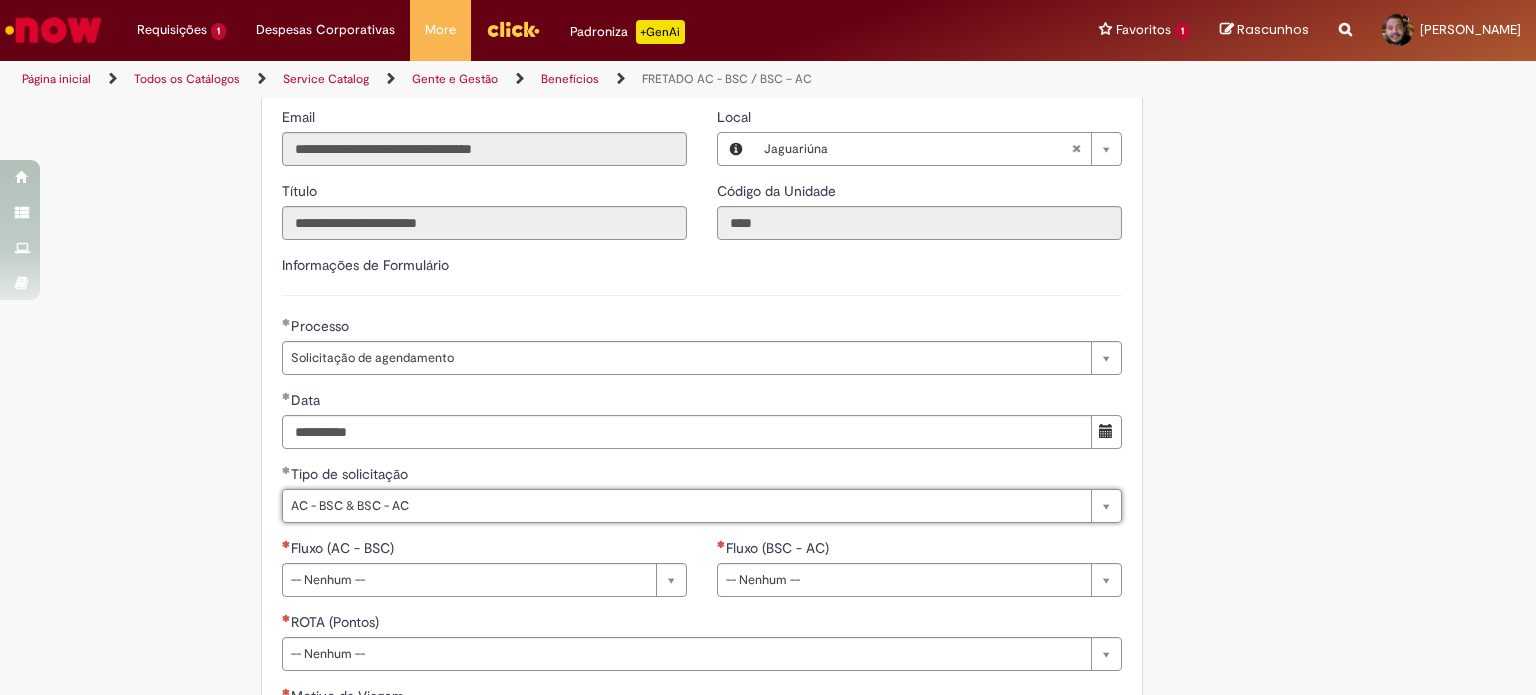 click on "**********" at bounding box center (670, 305) 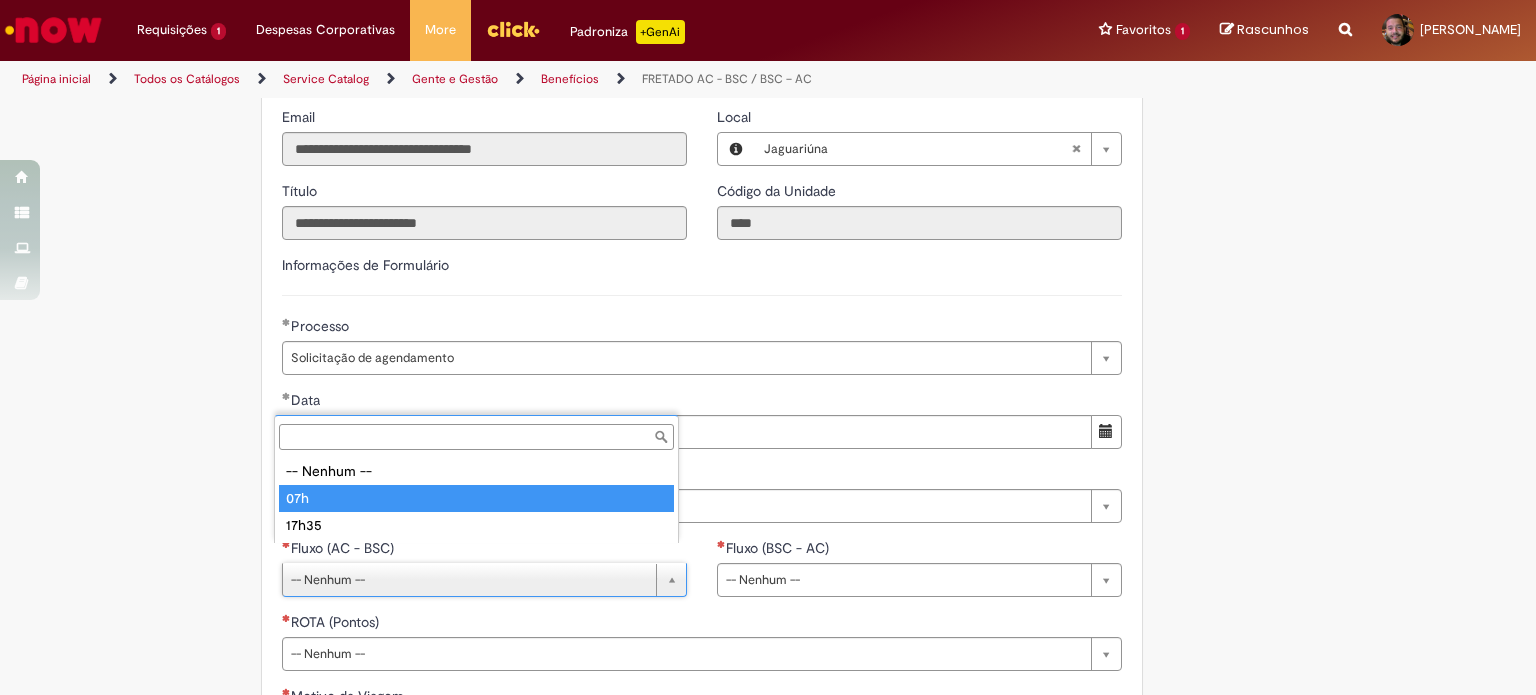 type on "***" 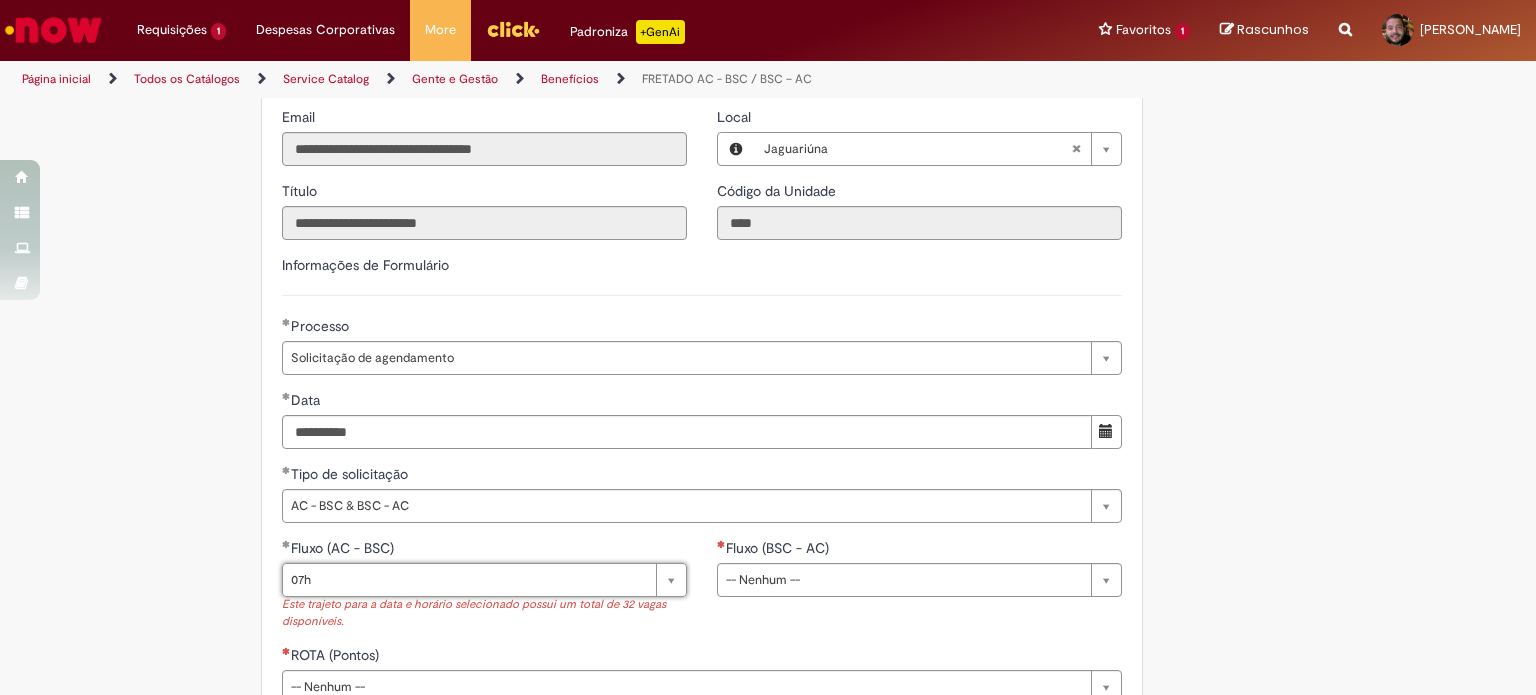 click on "**********" at bounding box center (702, 591) 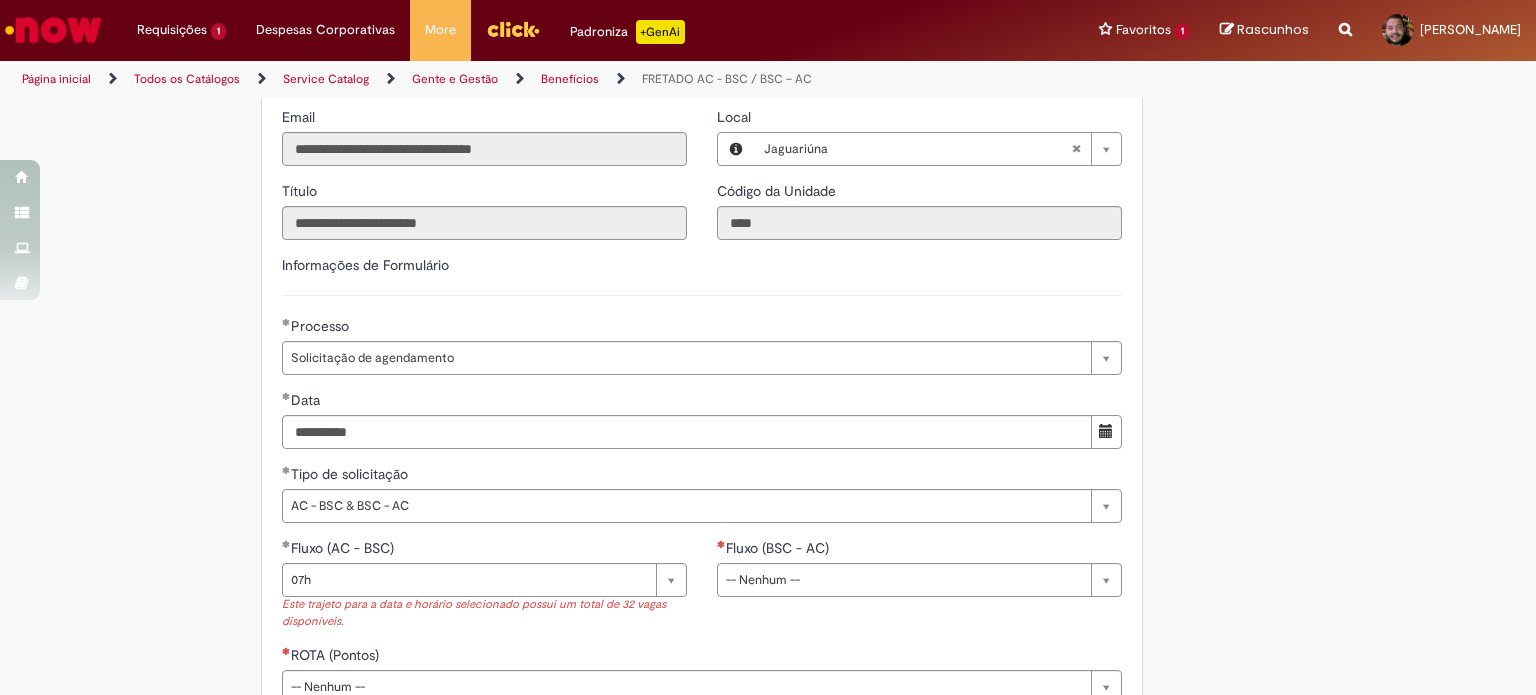 click on "Fluxo (BSC - AC)" at bounding box center [919, 550] 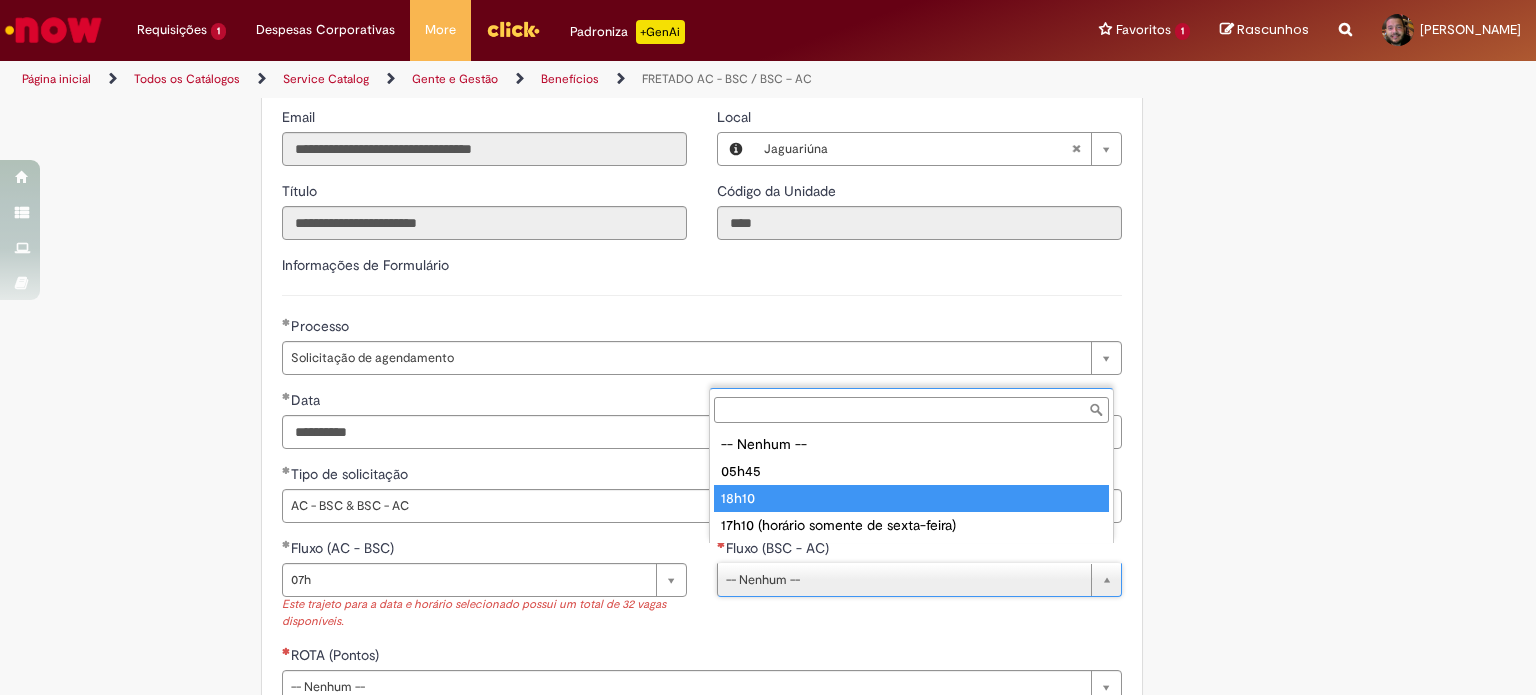 type on "*****" 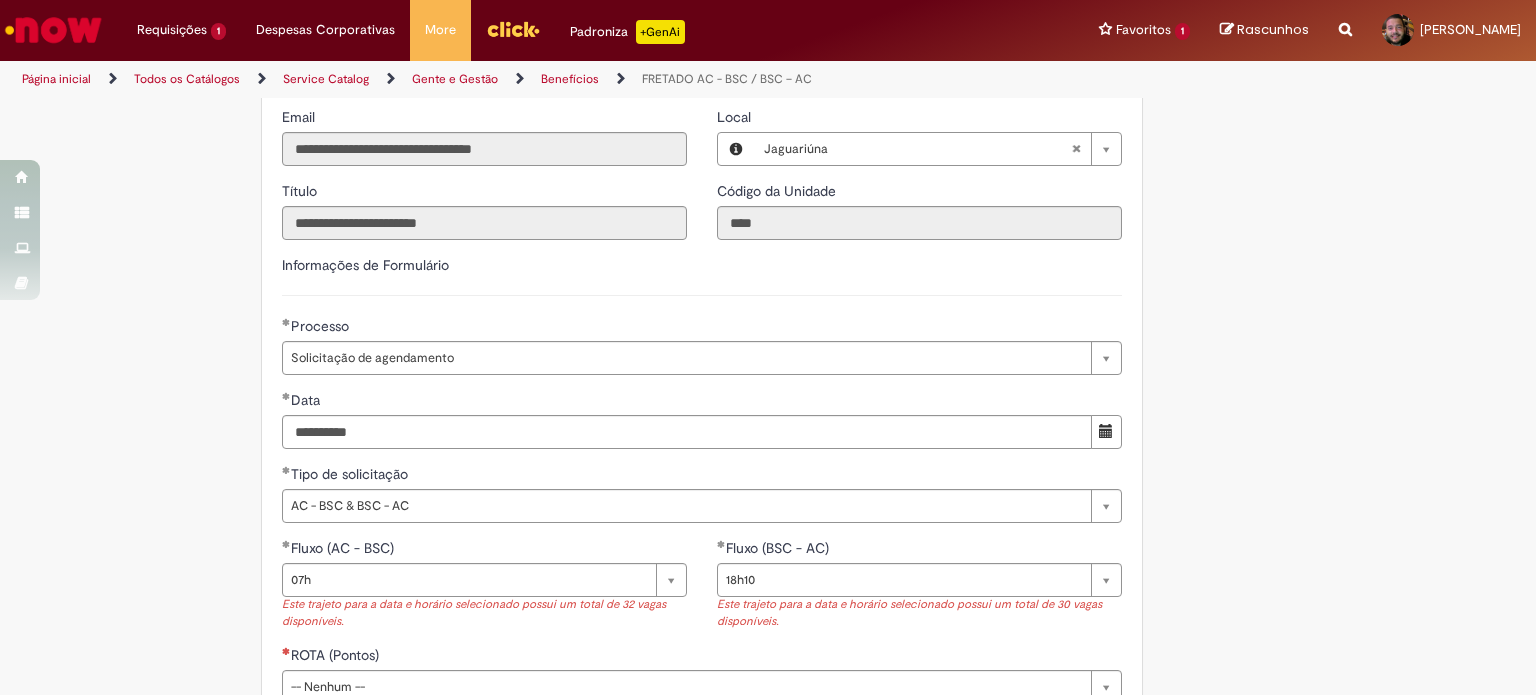 click on "**********" at bounding box center (768, 322) 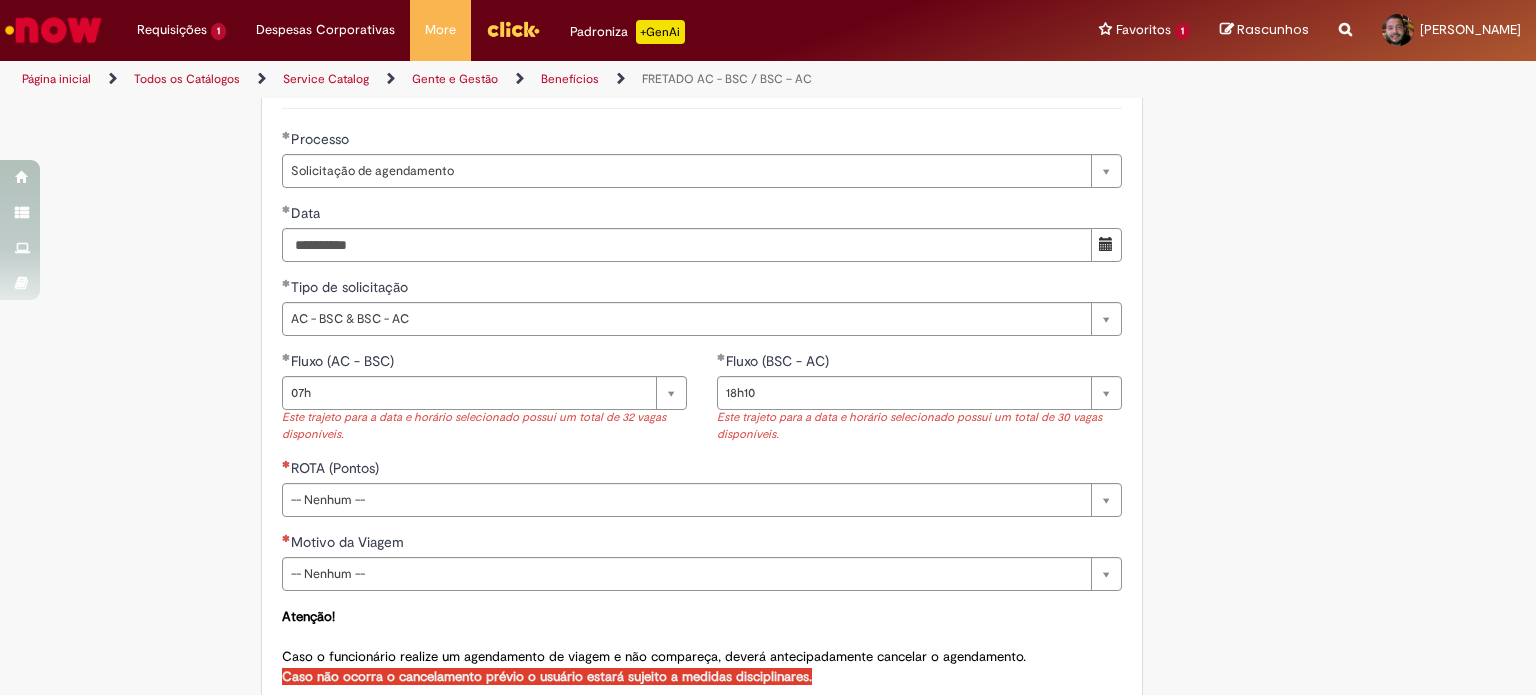 scroll, scrollTop: 800, scrollLeft: 0, axis: vertical 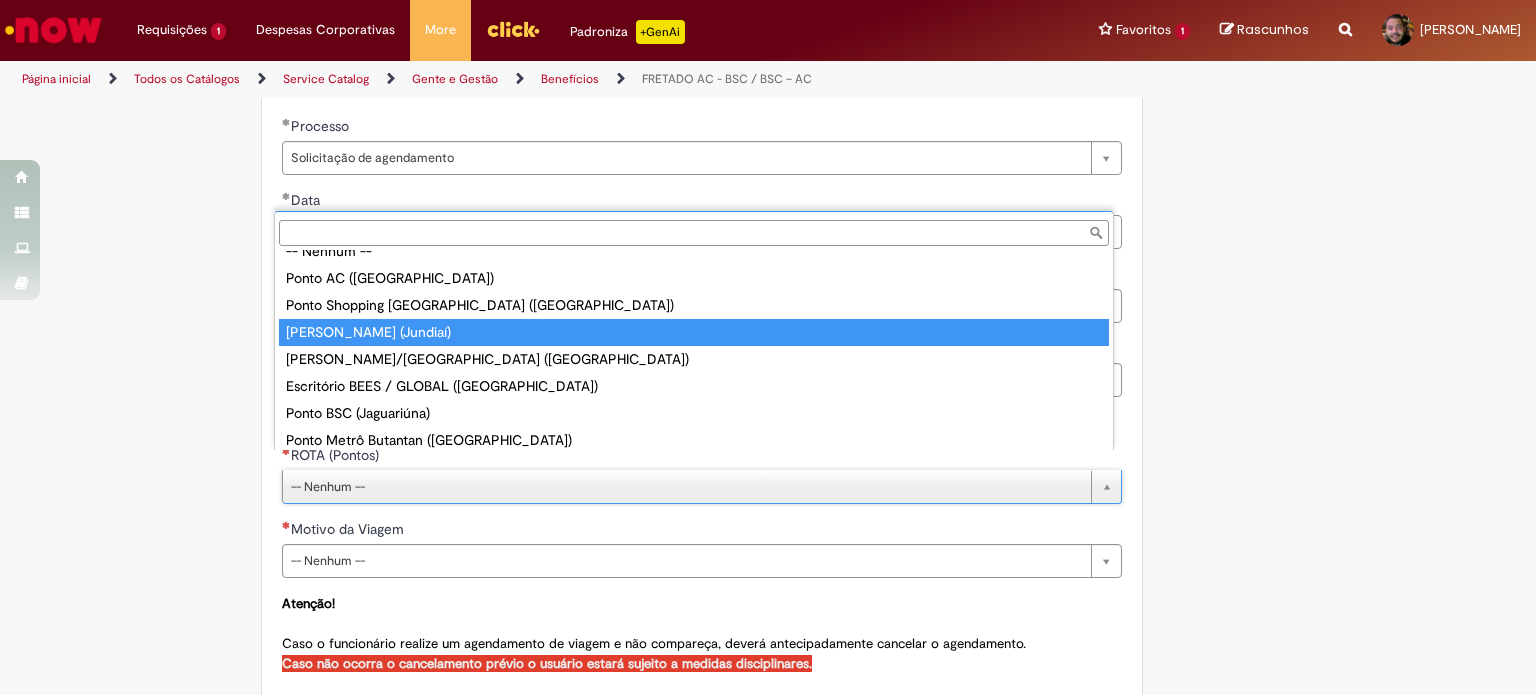 type on "**********" 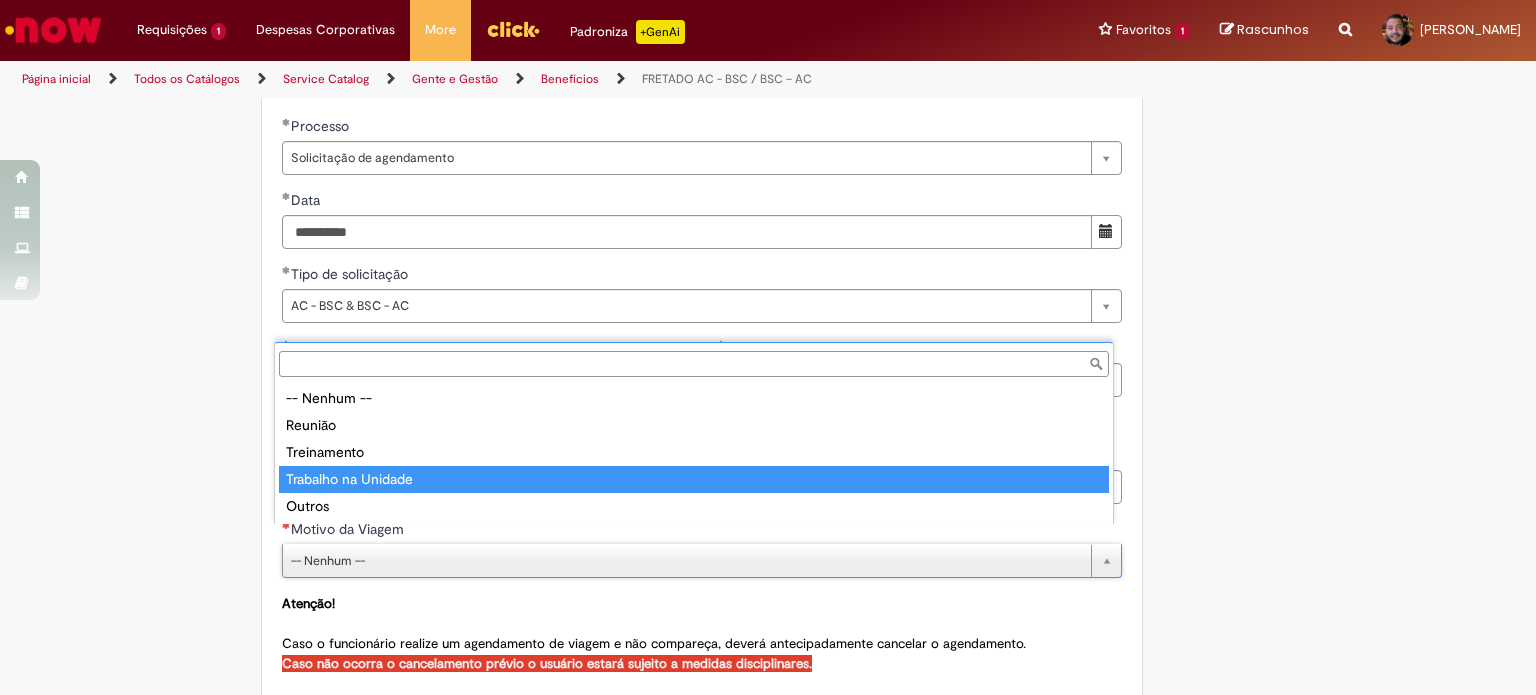 type on "**********" 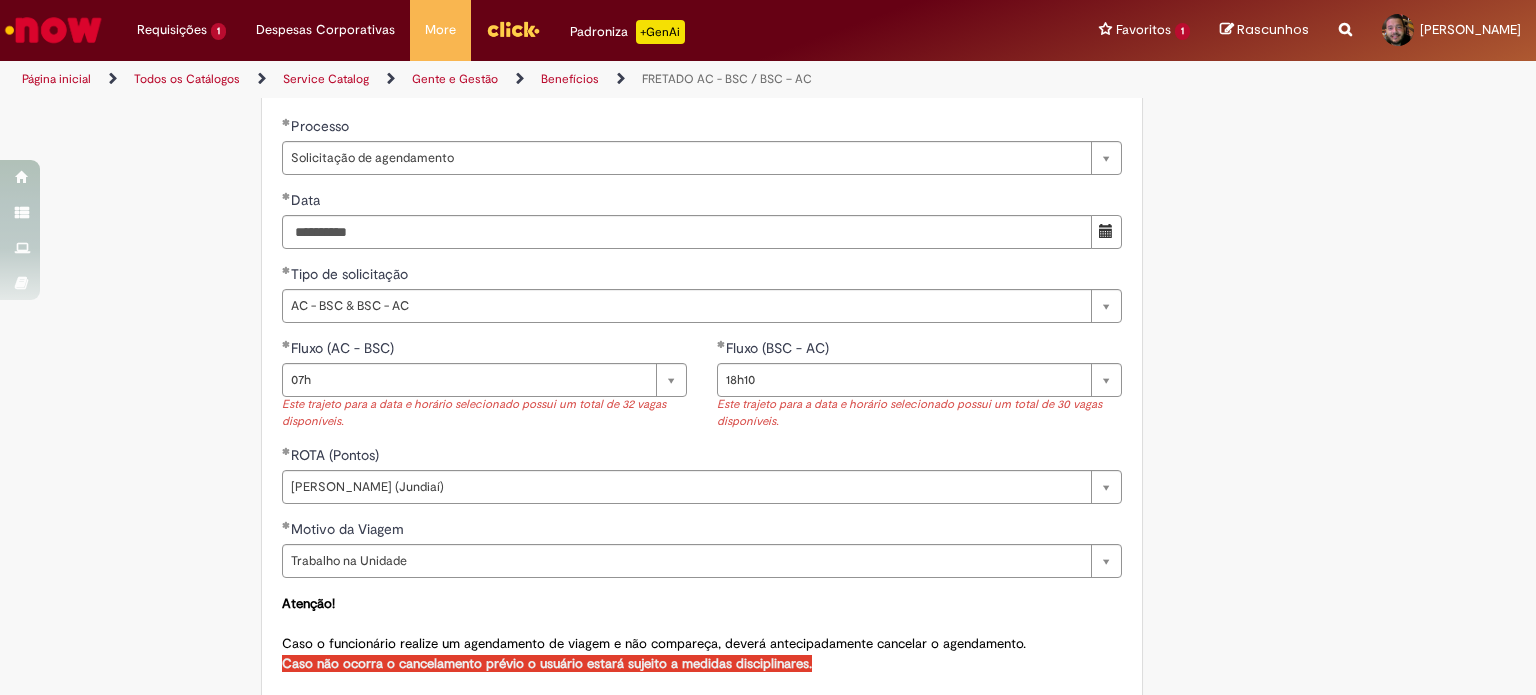 click on "**********" at bounding box center (670, 122) 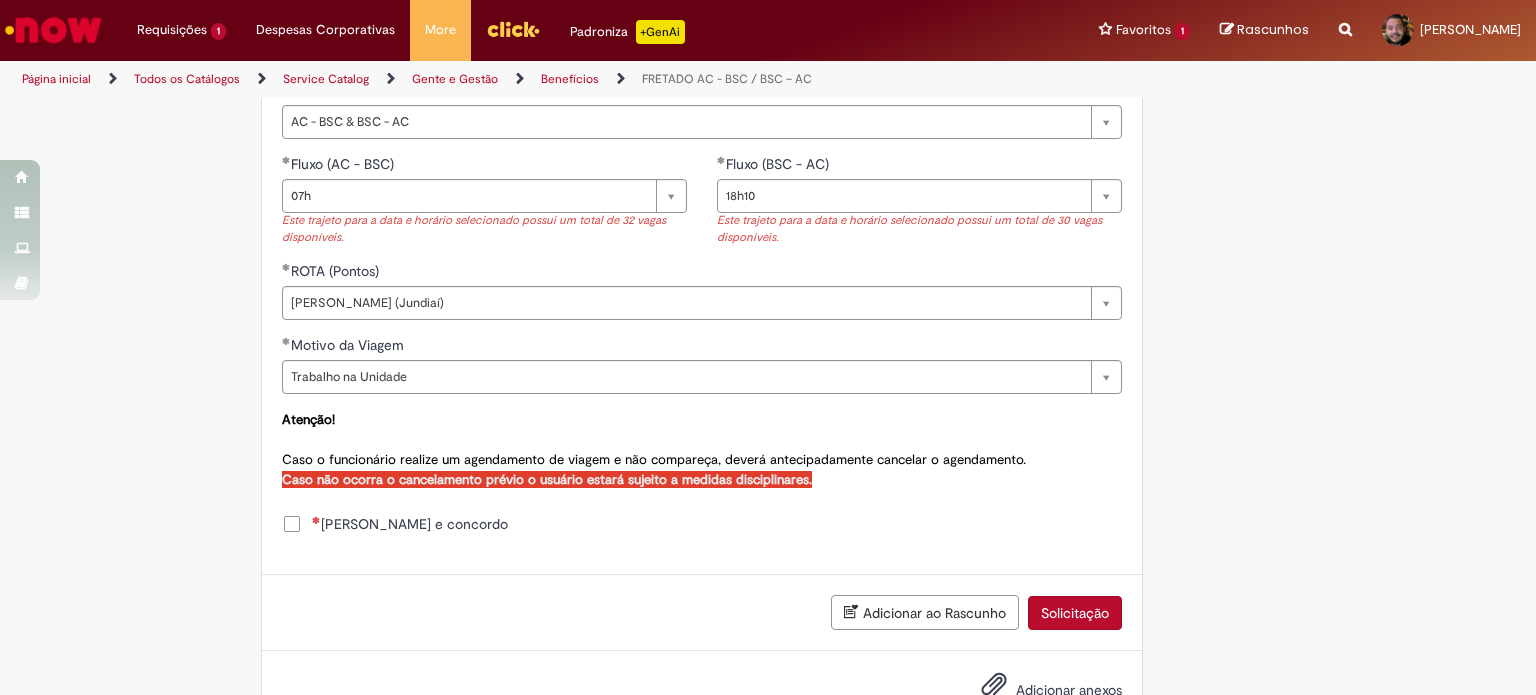 scroll, scrollTop: 1000, scrollLeft: 0, axis: vertical 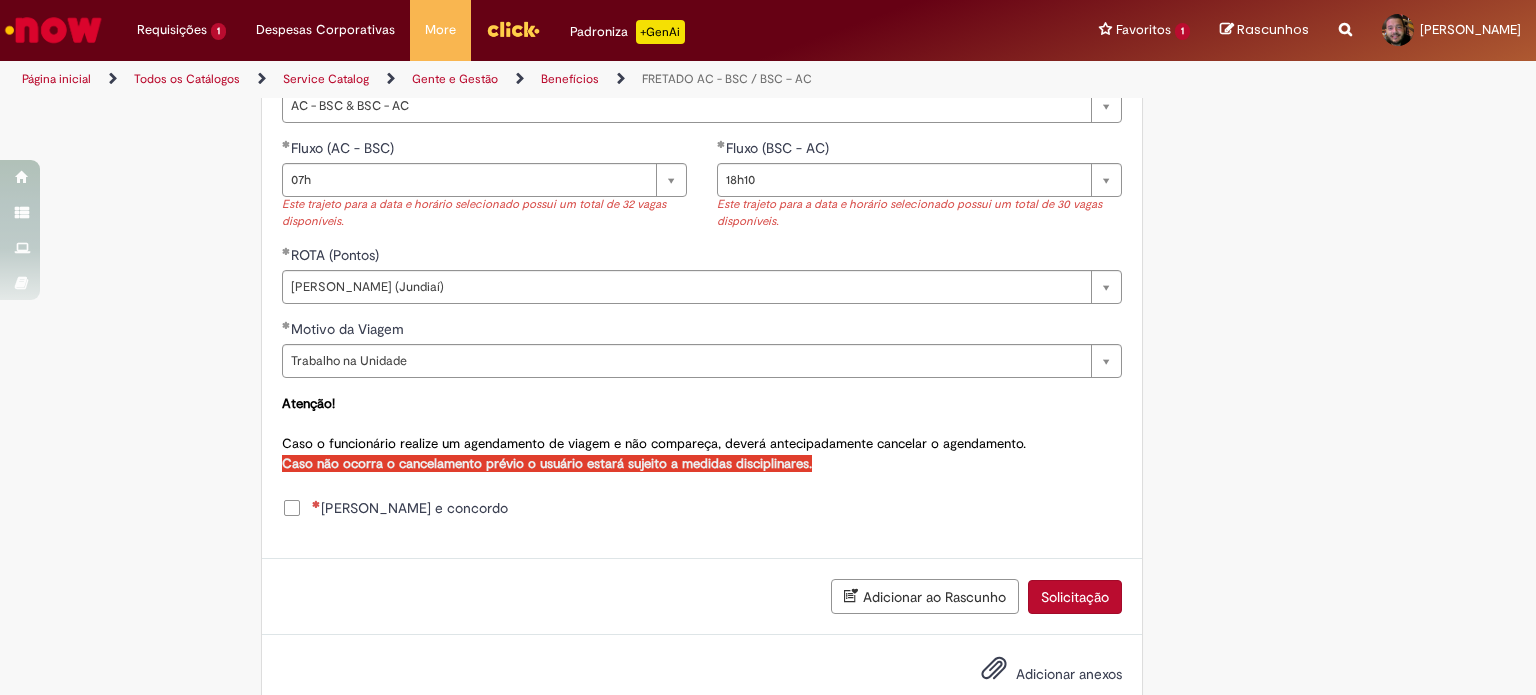 click on "Li e concordo" at bounding box center (395, 508) 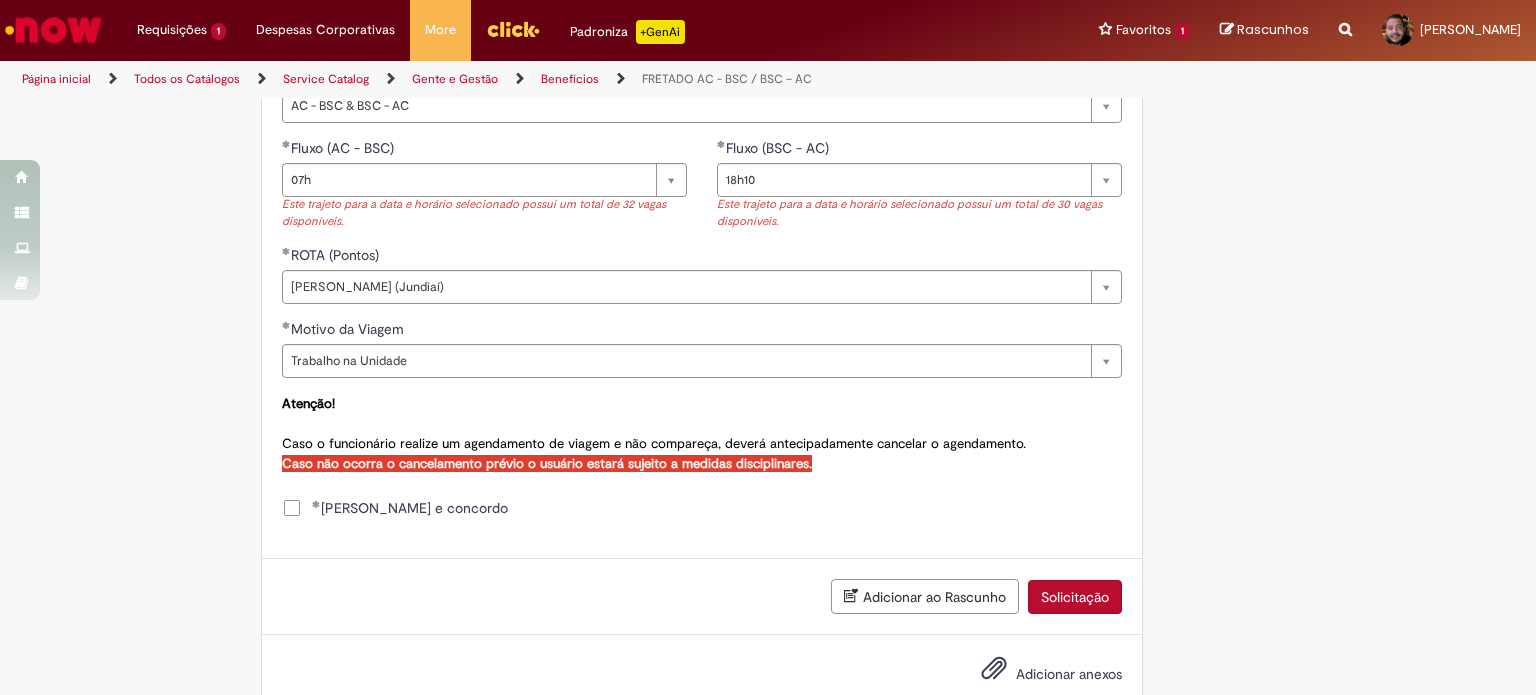 click on "Solicitação" at bounding box center (1075, 597) 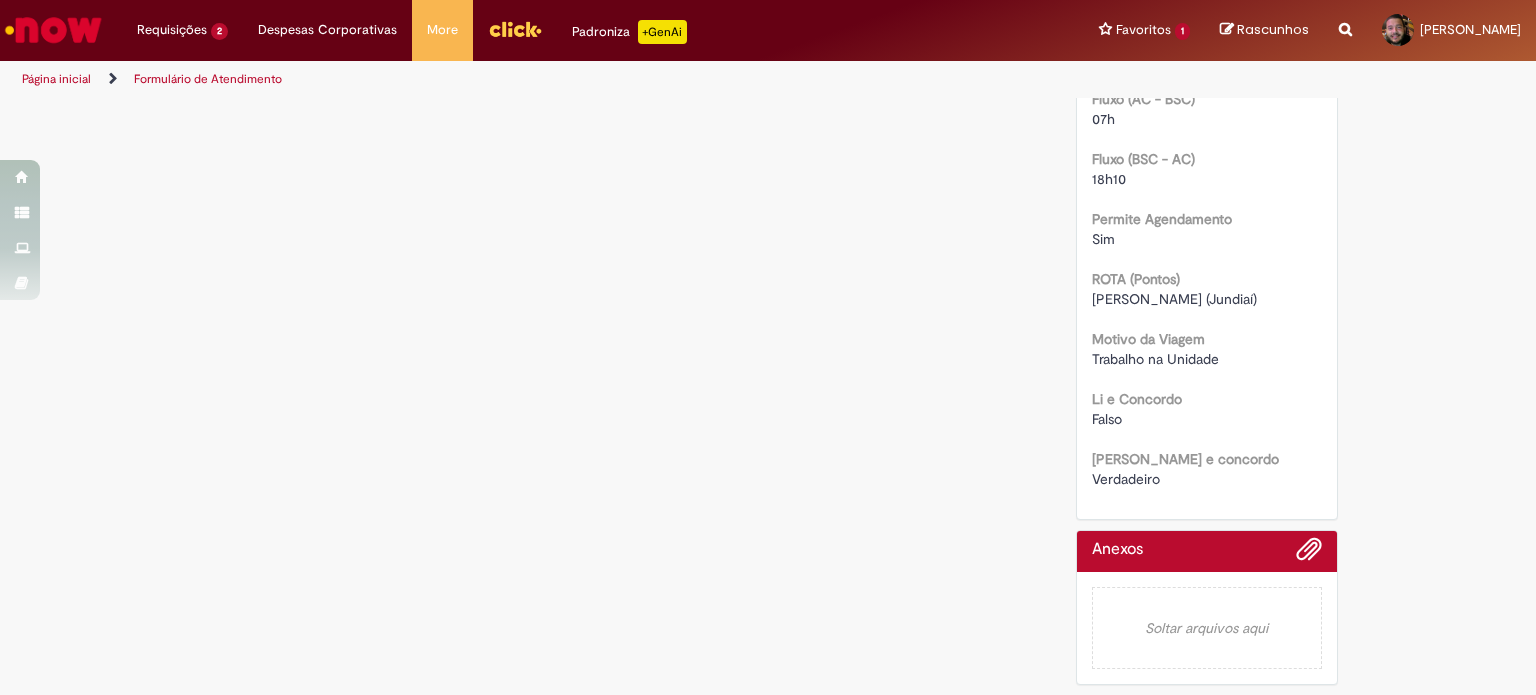 scroll, scrollTop: 0, scrollLeft: 0, axis: both 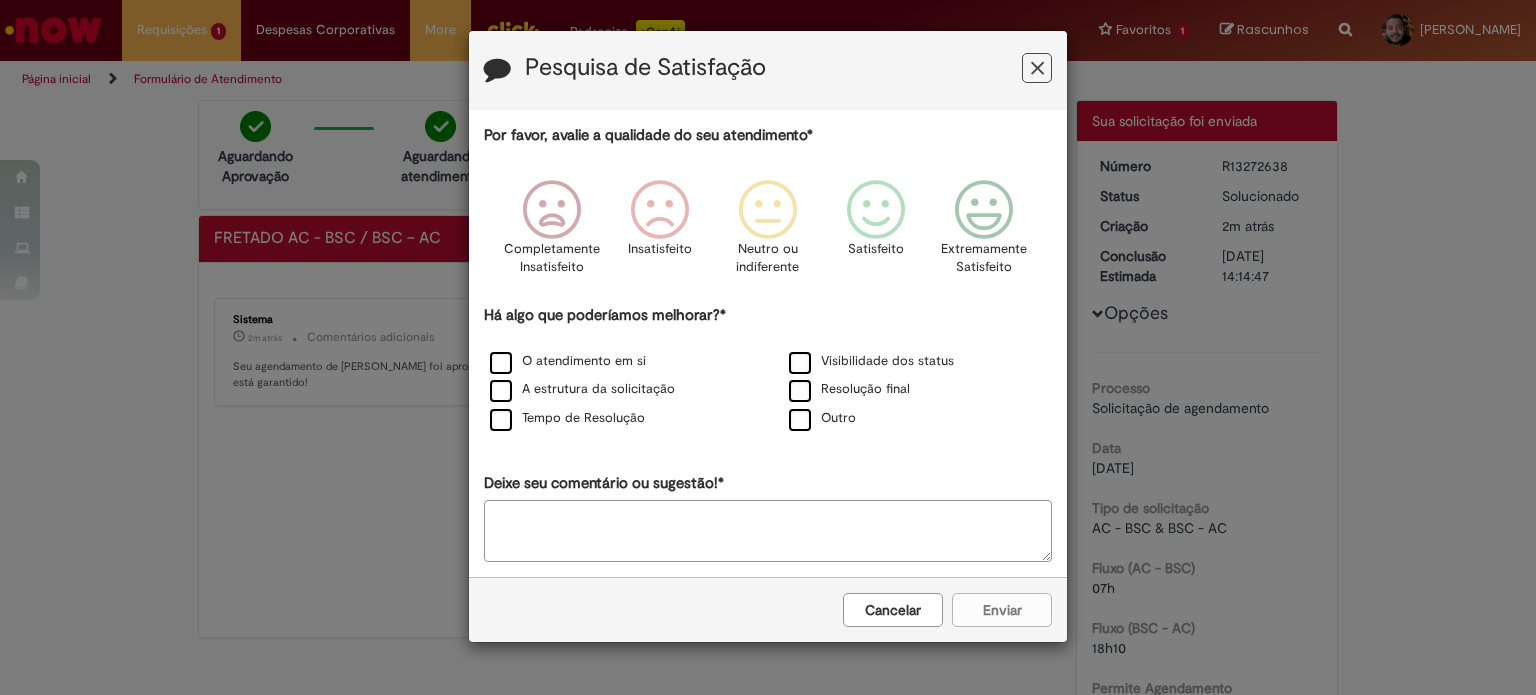 click at bounding box center (1037, 68) 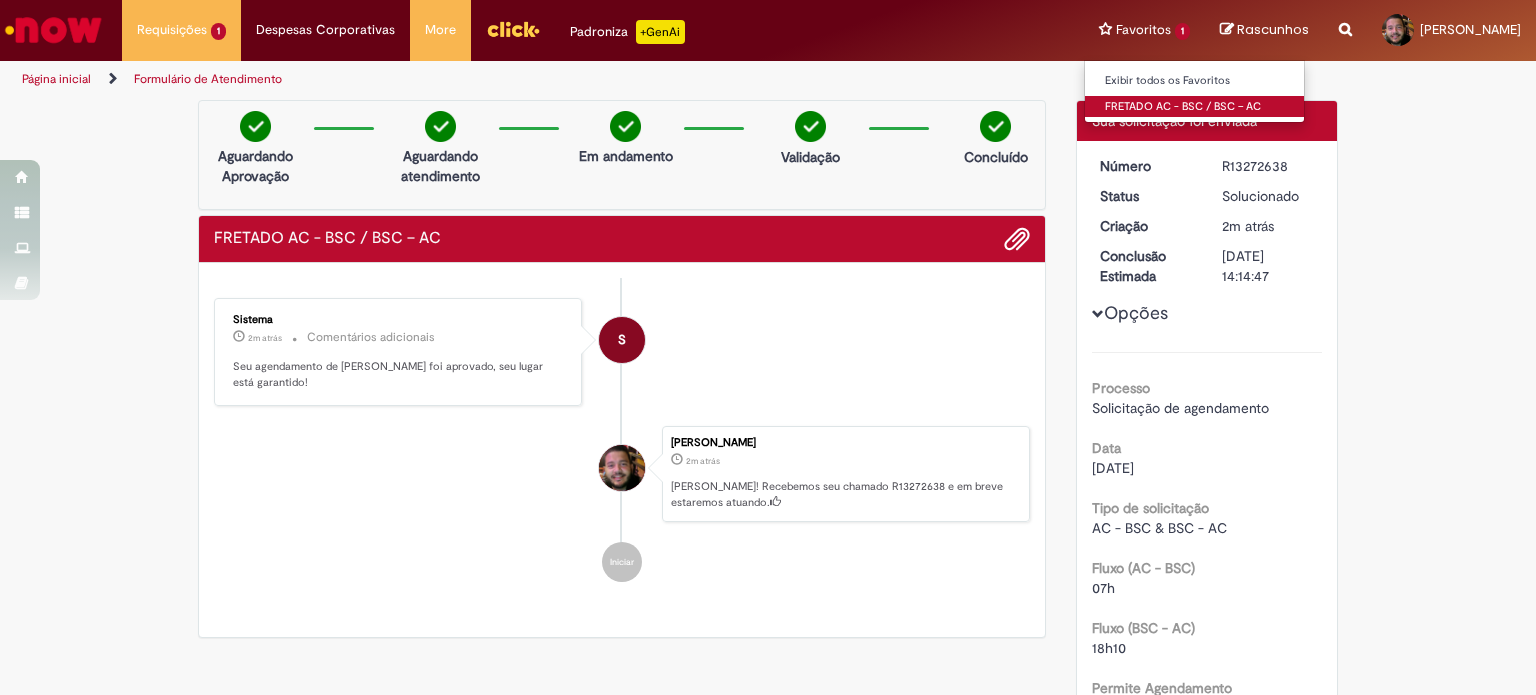 click on "FRETADO AC - BSC / BSC – AC" at bounding box center [1195, 107] 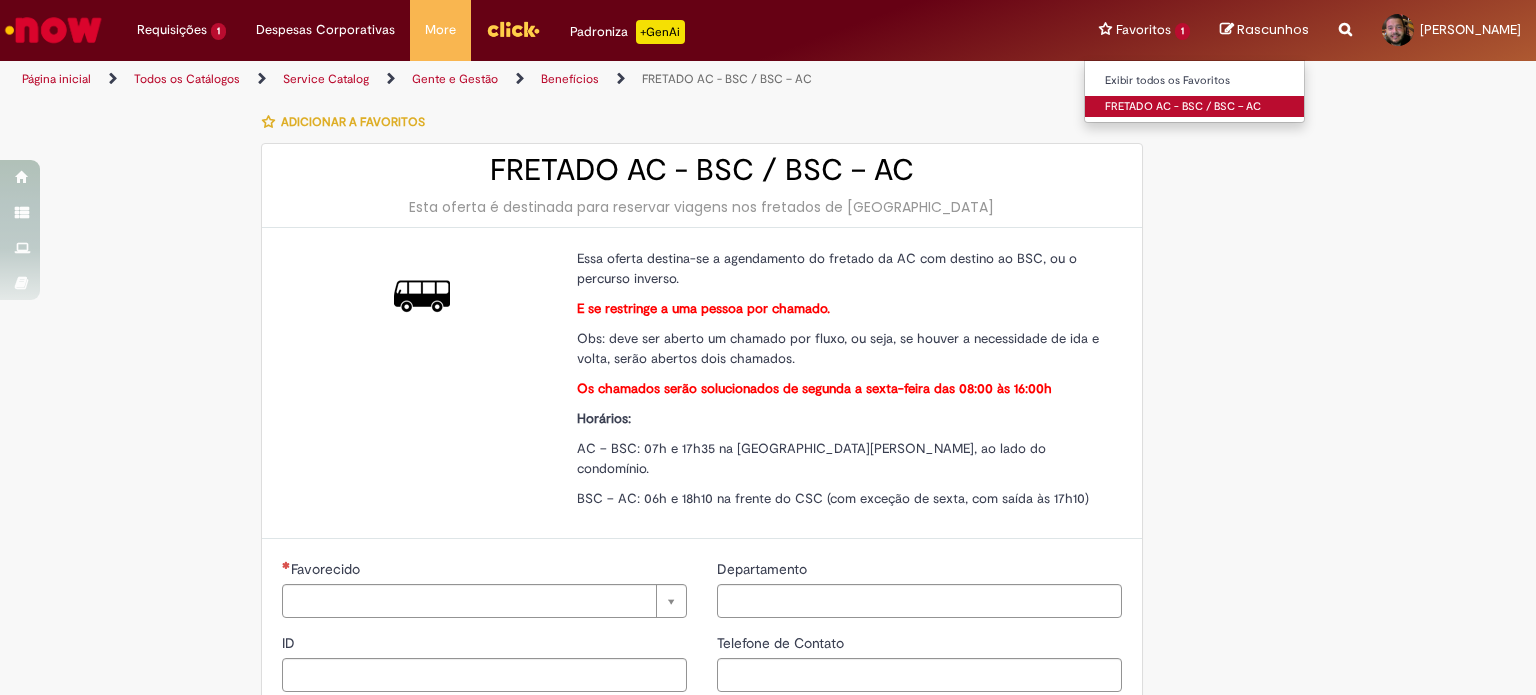 type on "****" 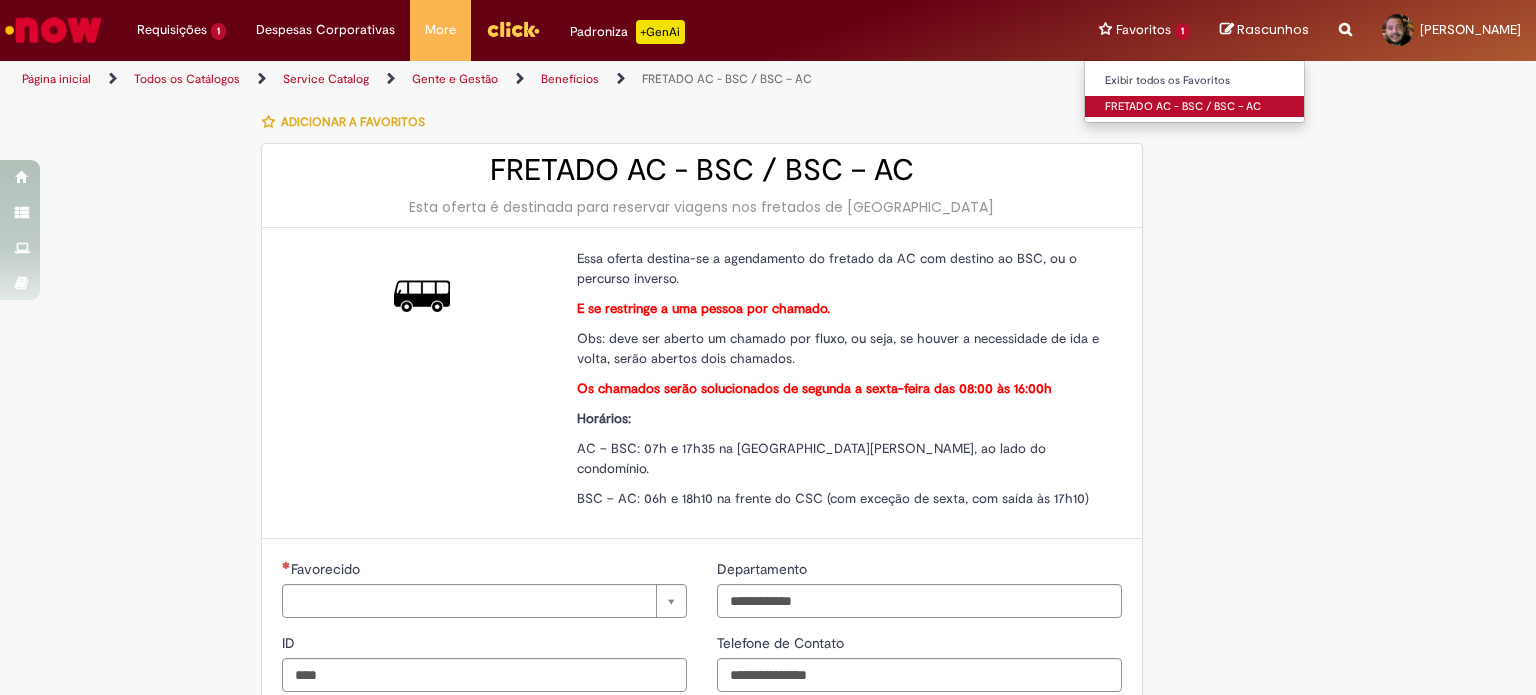 type on "**********" 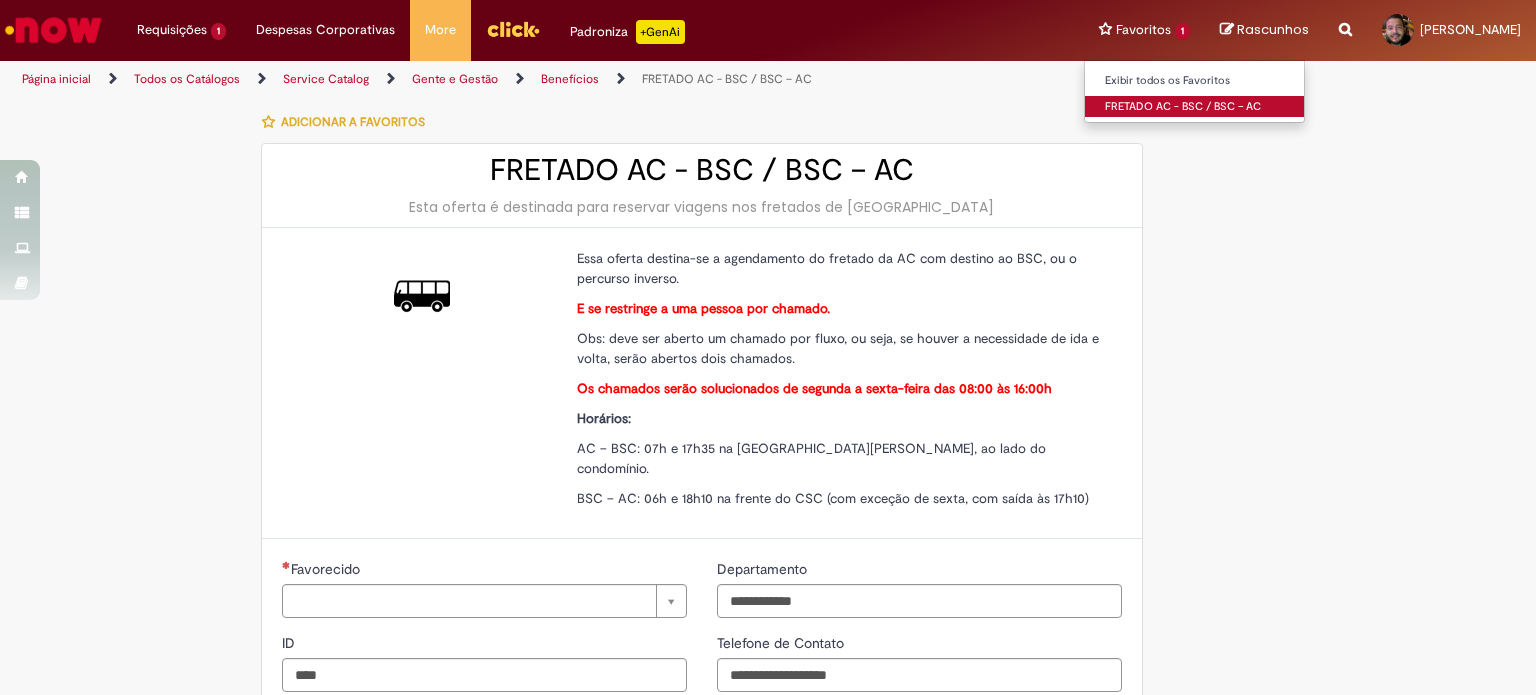 type on "**********" 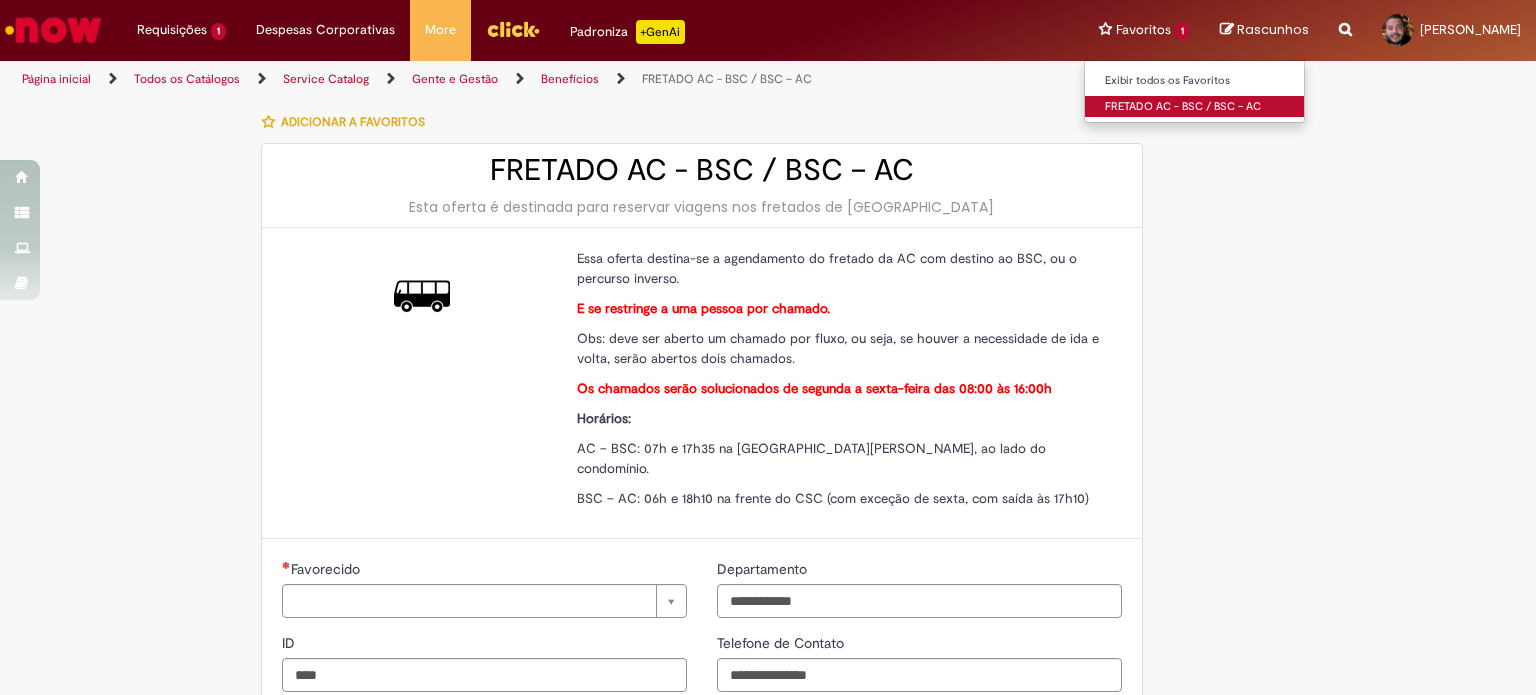 type on "**********" 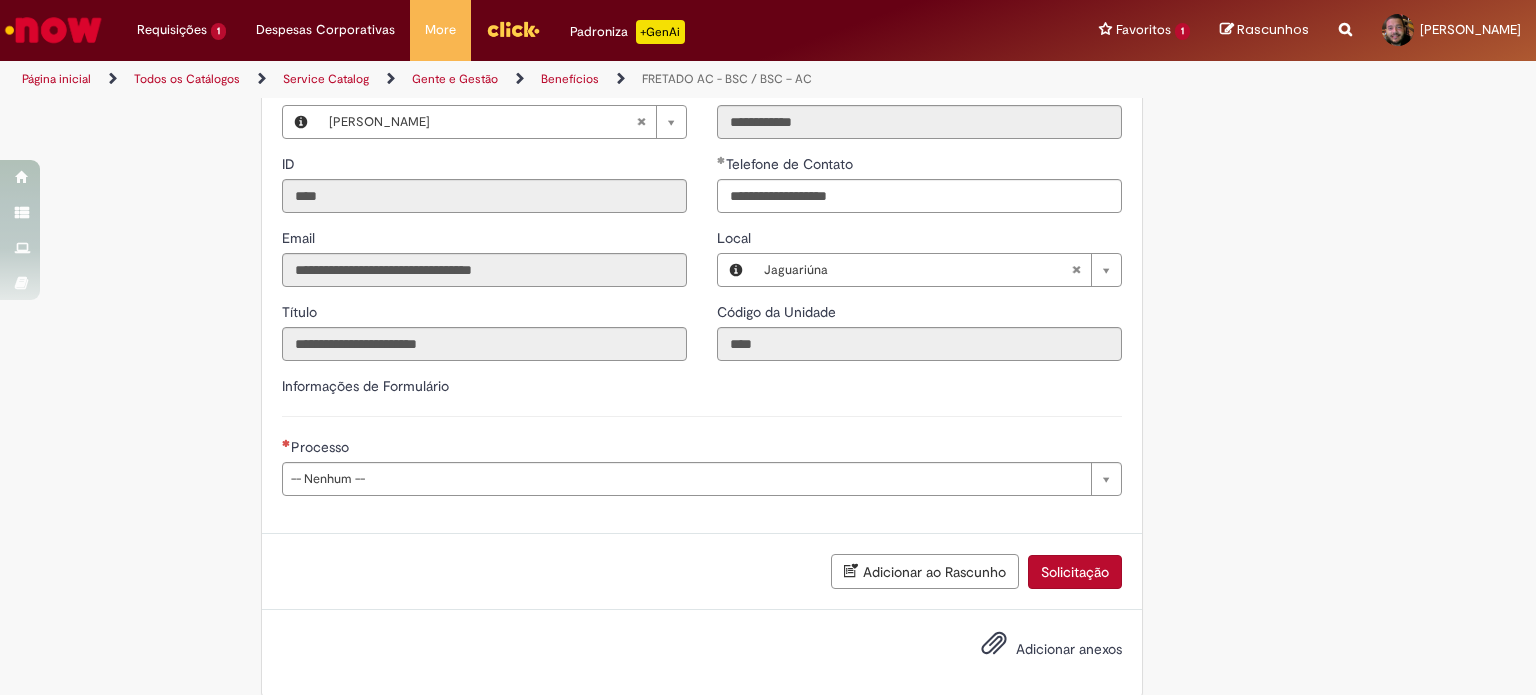 scroll, scrollTop: 480, scrollLeft: 0, axis: vertical 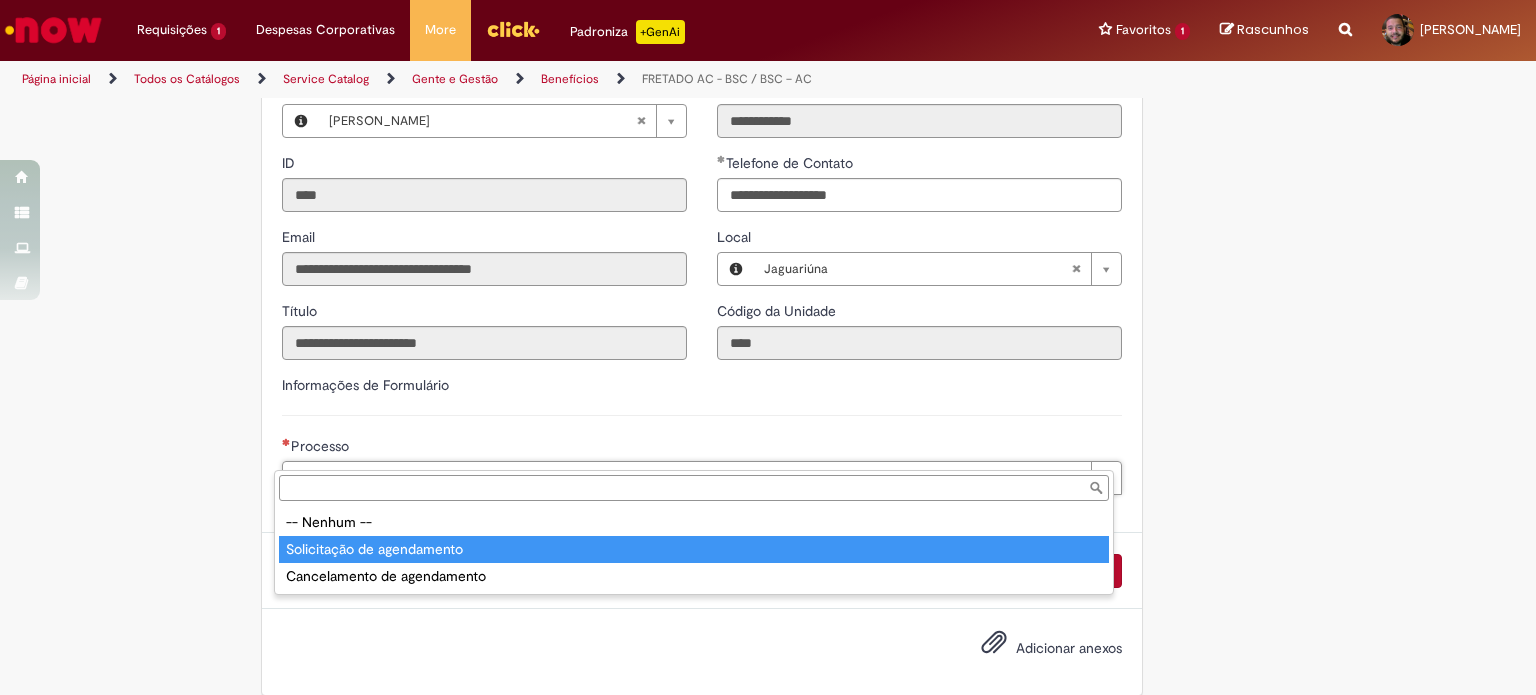 type on "**********" 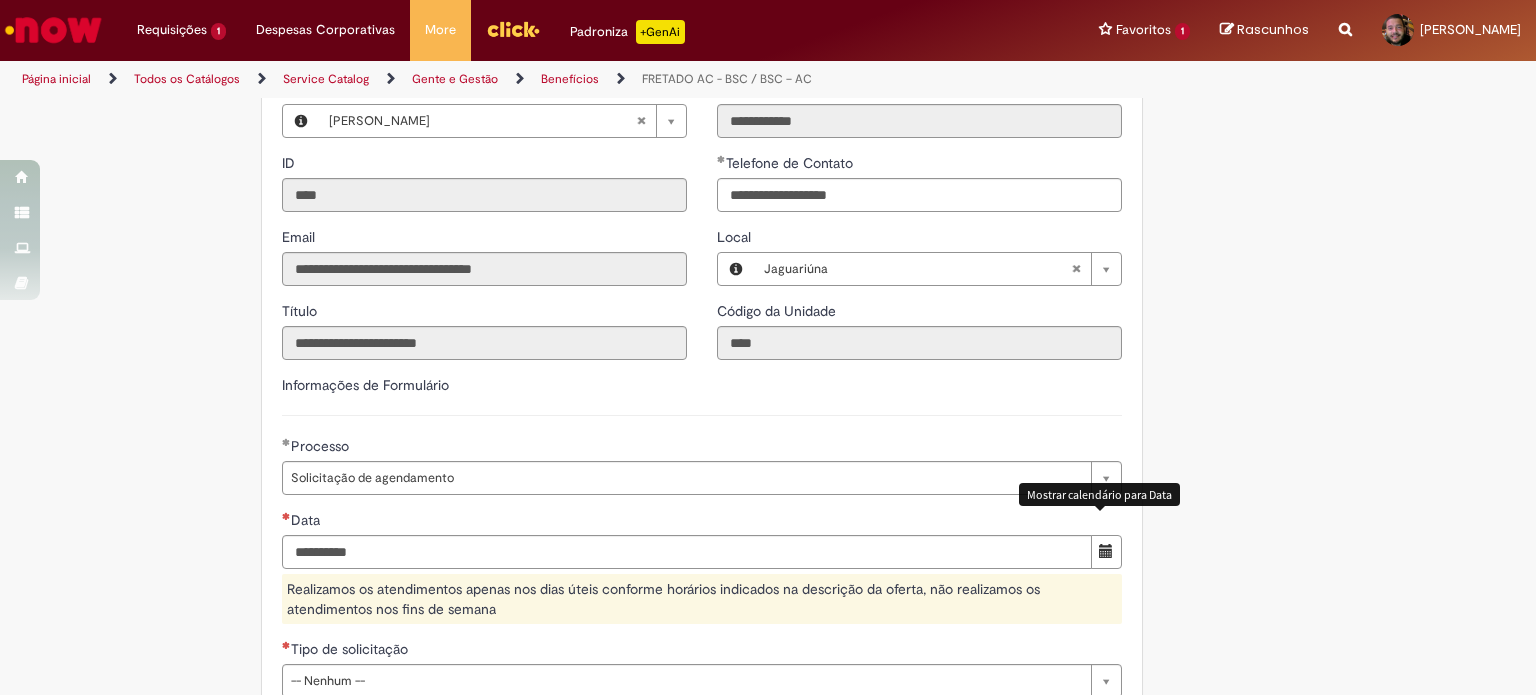 click at bounding box center (1106, 551) 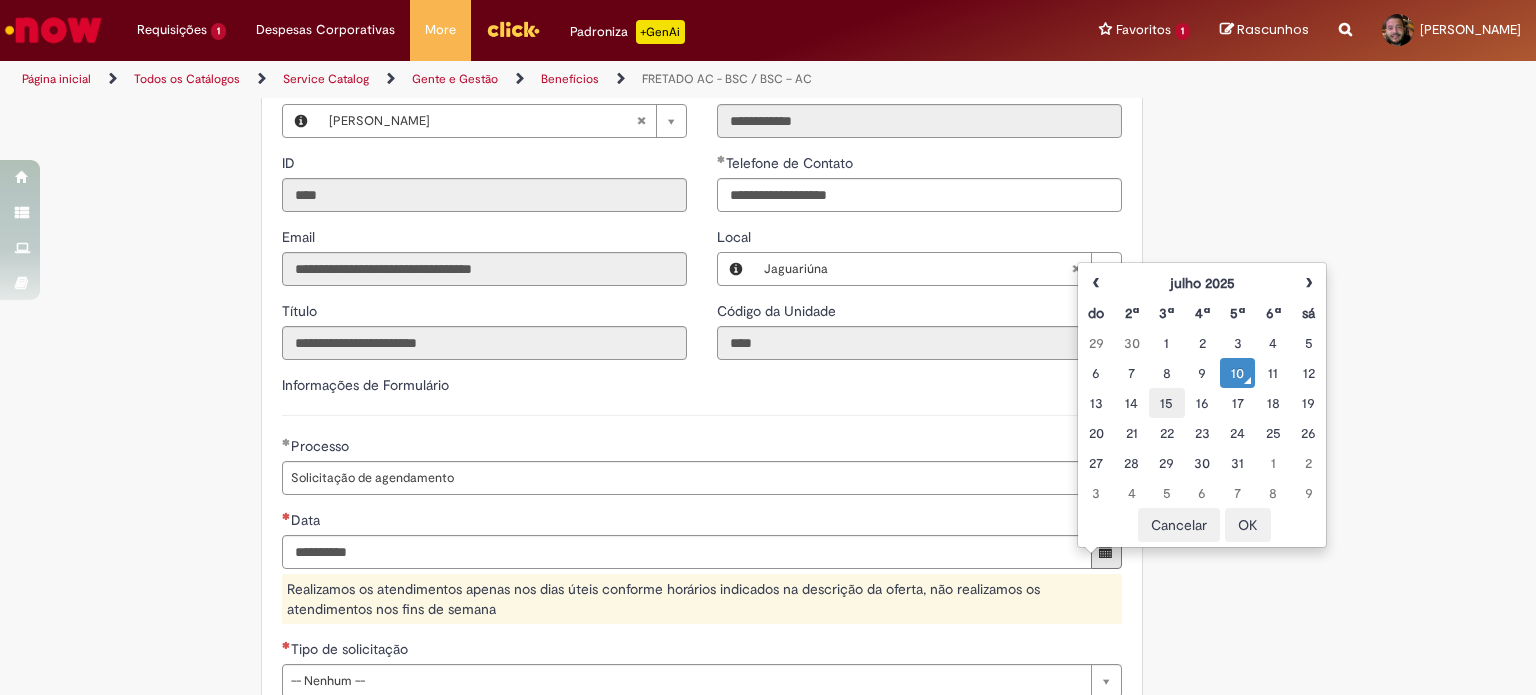 click on "15" at bounding box center [1166, 403] 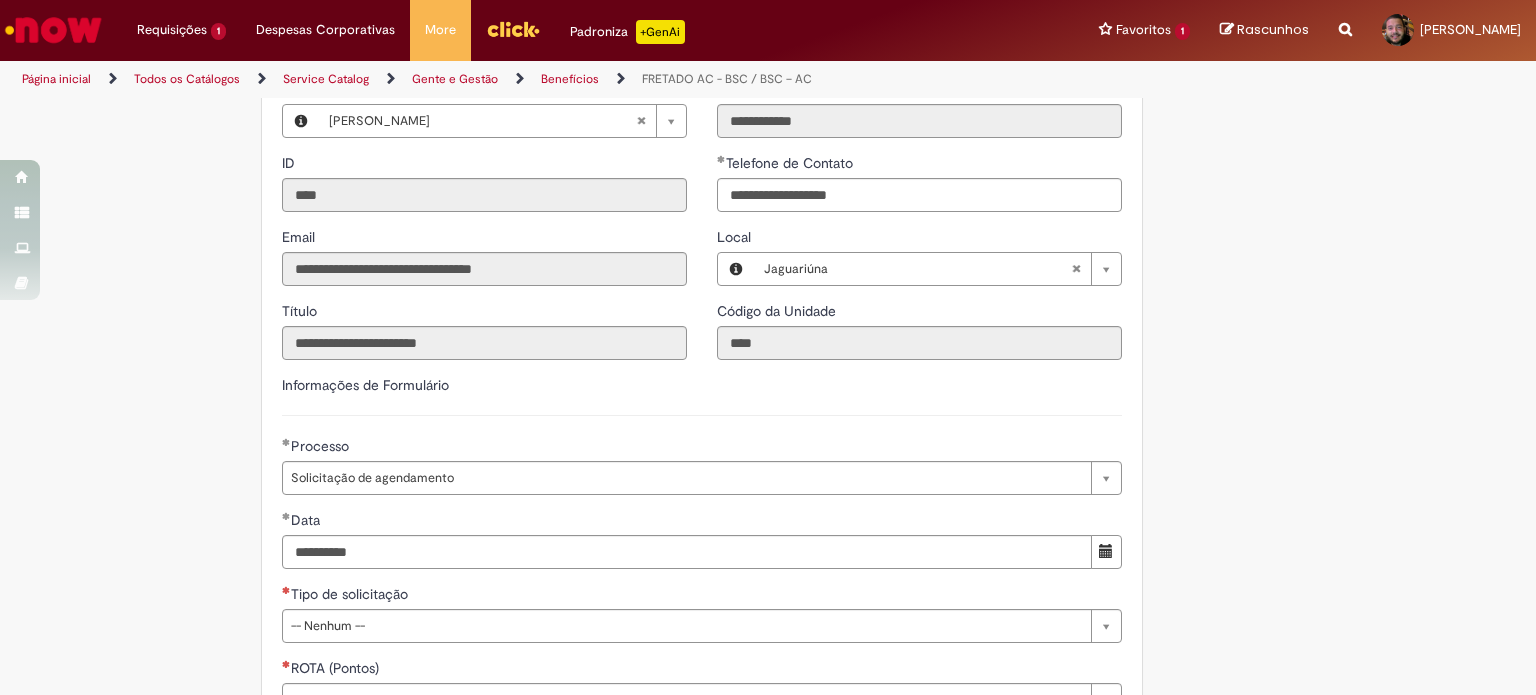 click on "Data" at bounding box center (702, 522) 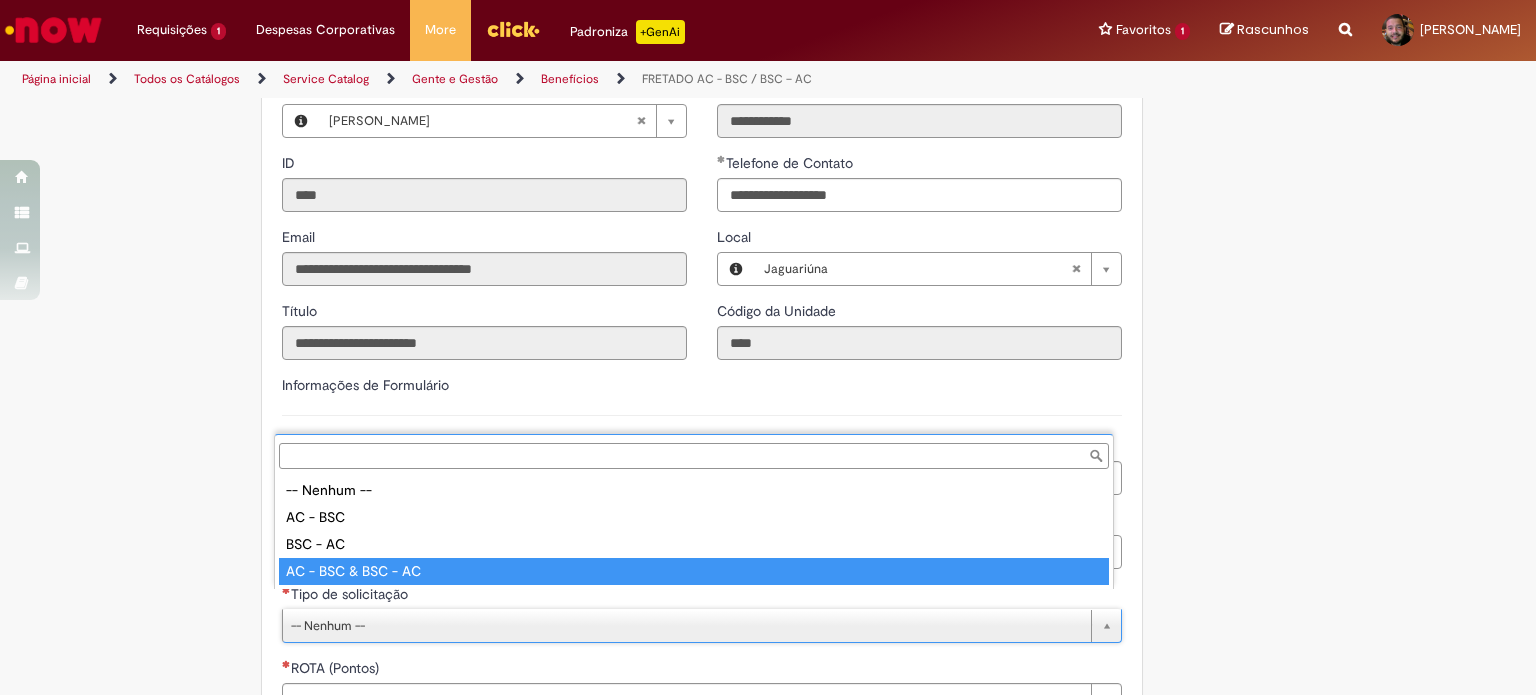 type on "**********" 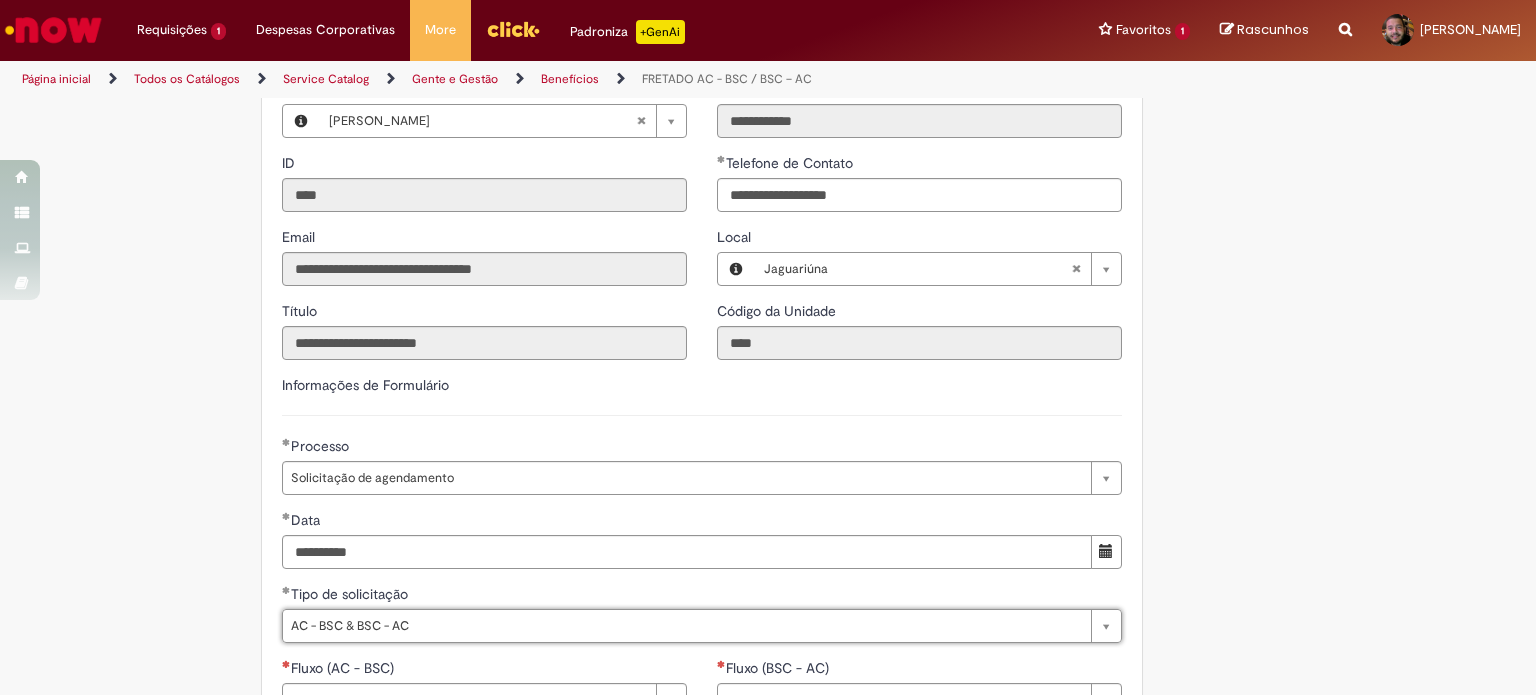 click on "**********" at bounding box center [670, 425] 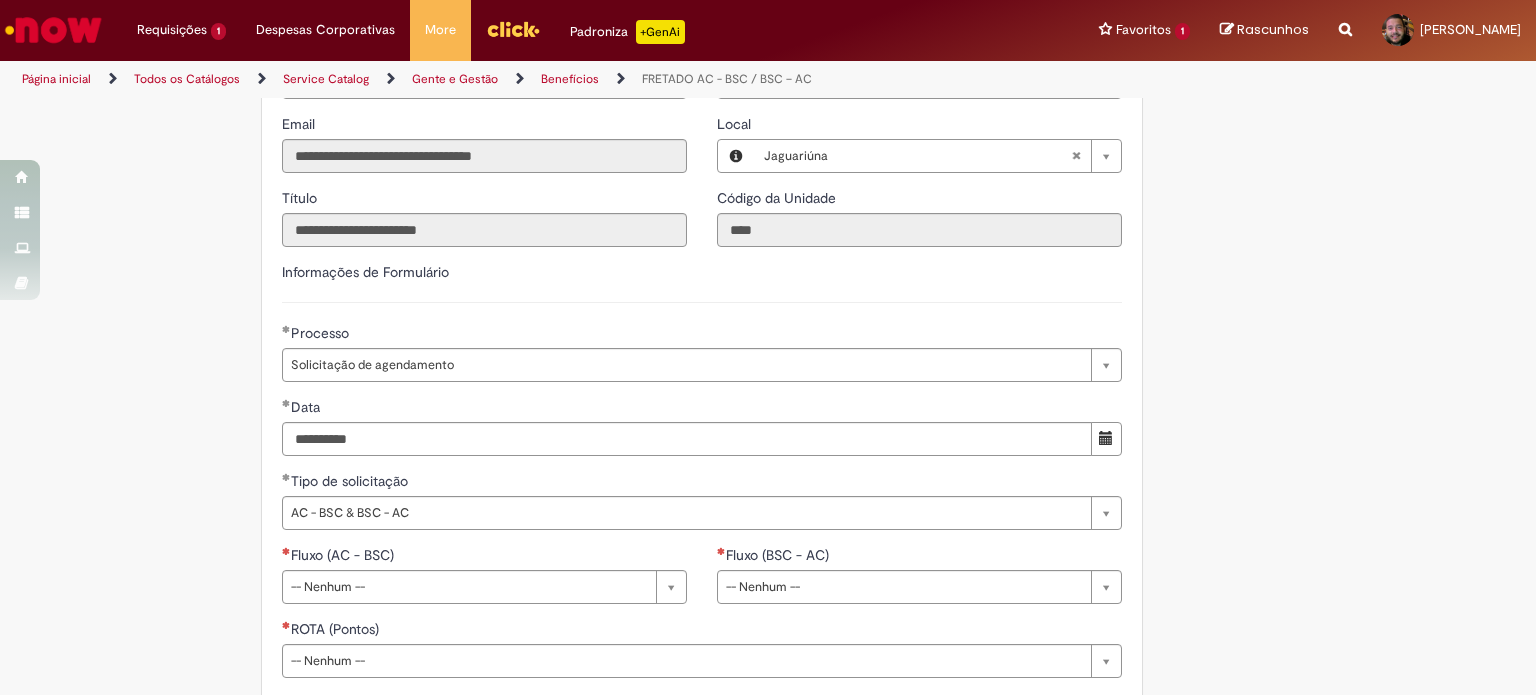 scroll, scrollTop: 680, scrollLeft: 0, axis: vertical 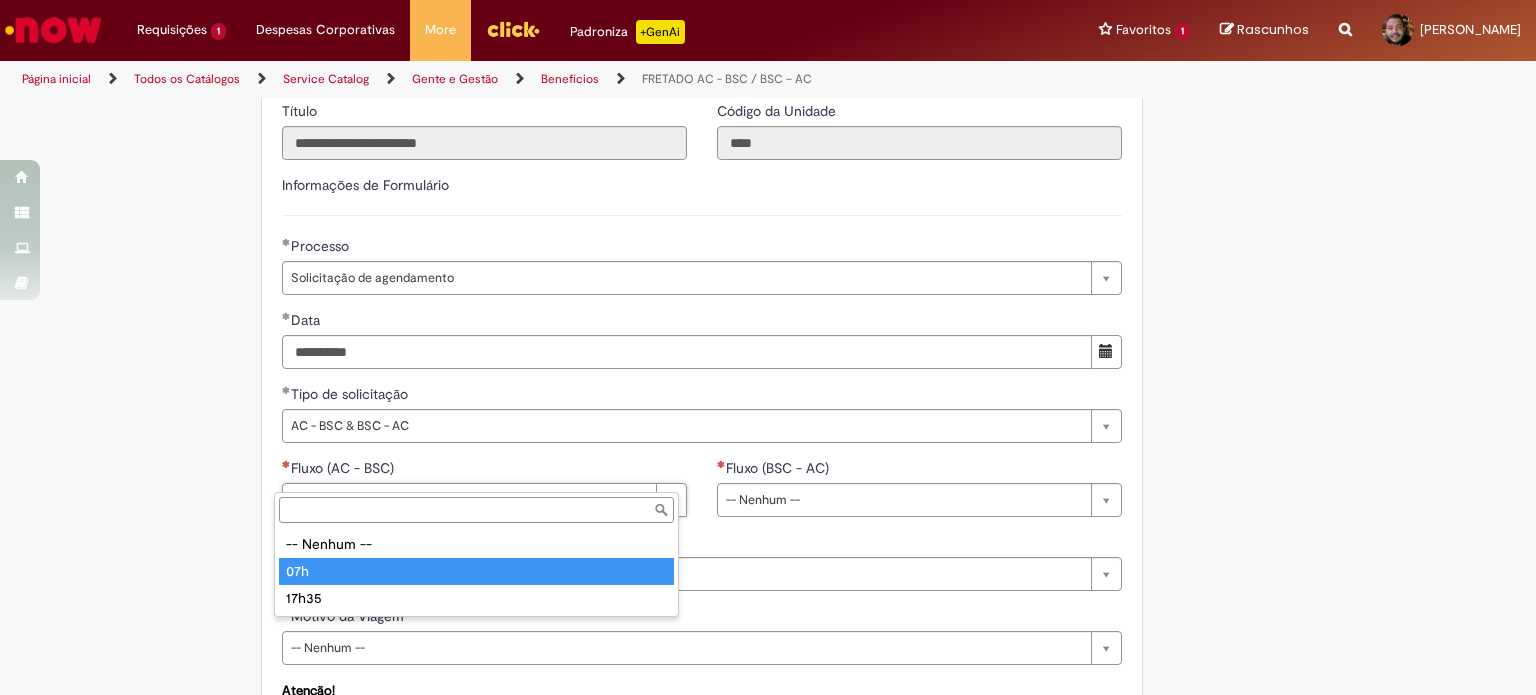 type on "***" 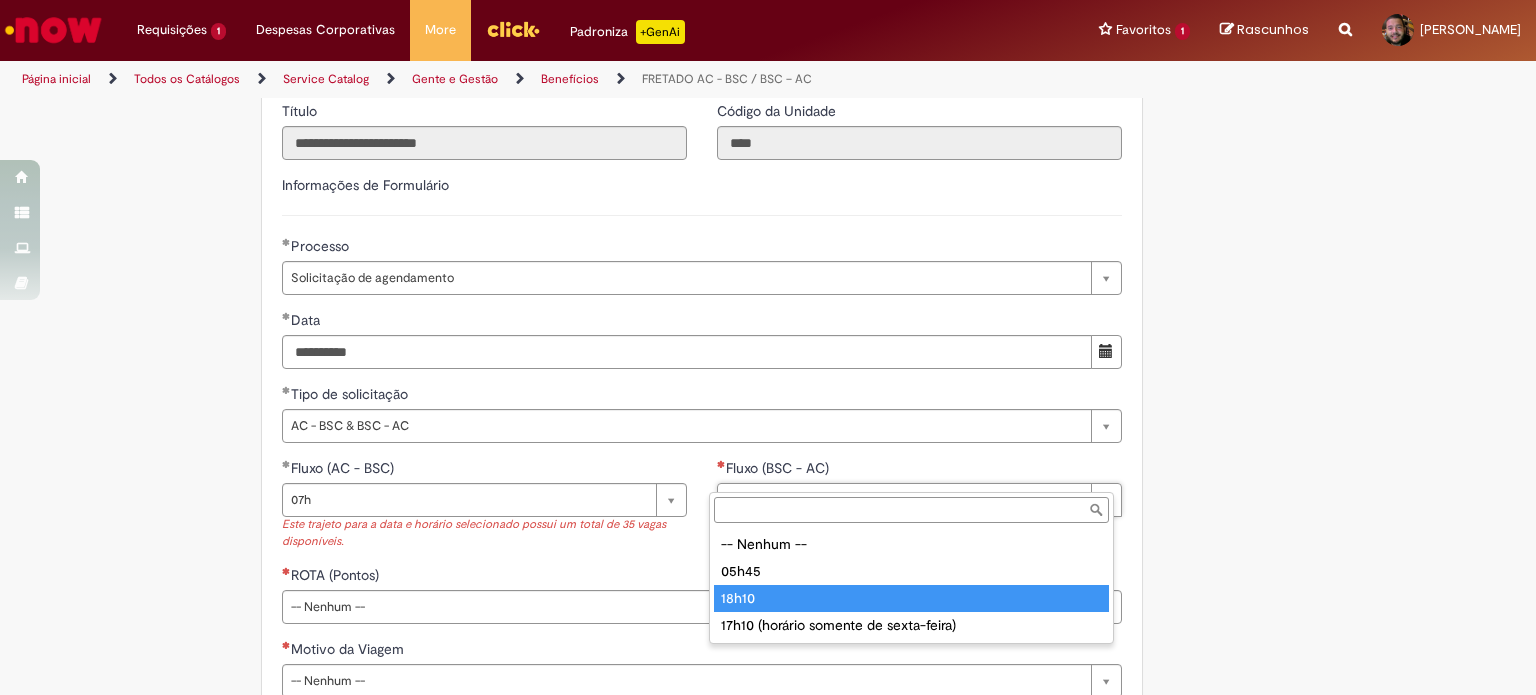 type on "*****" 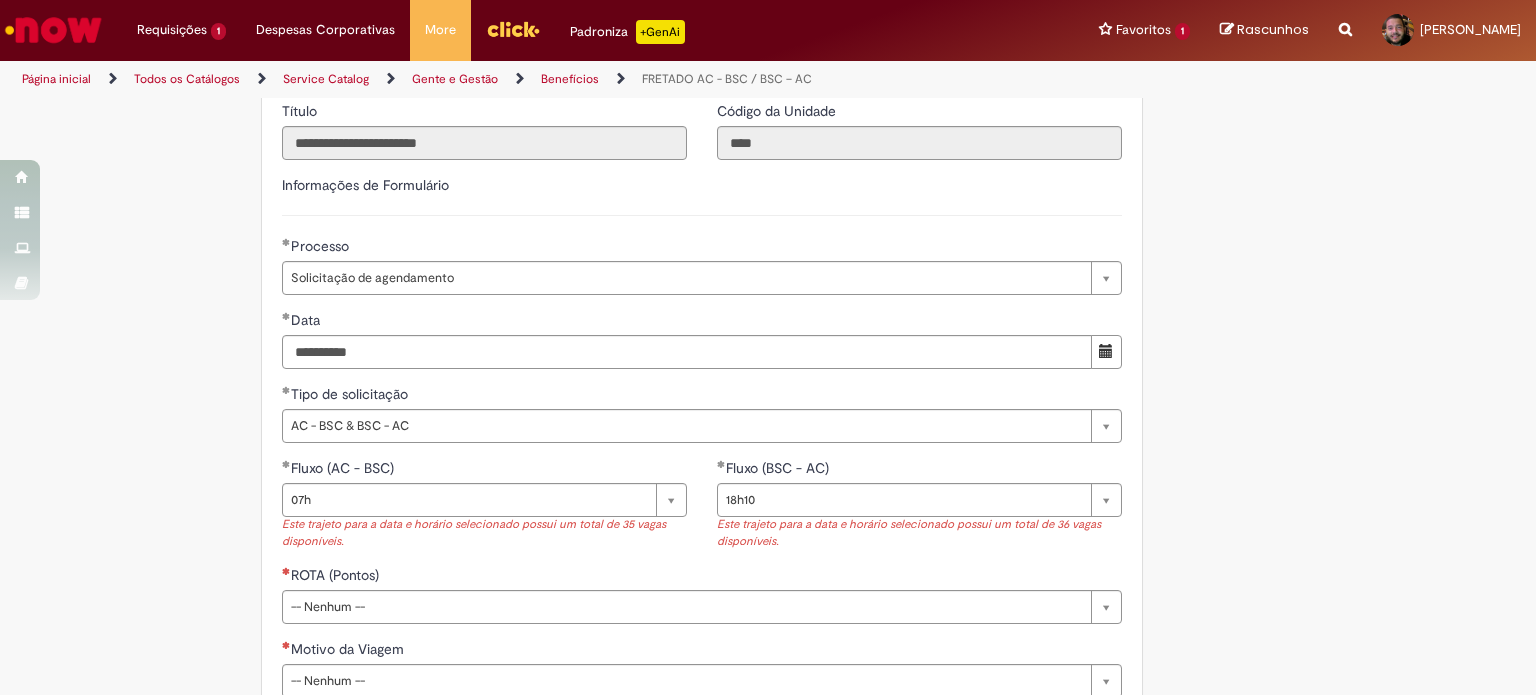 click on "**********" at bounding box center [702, 639] 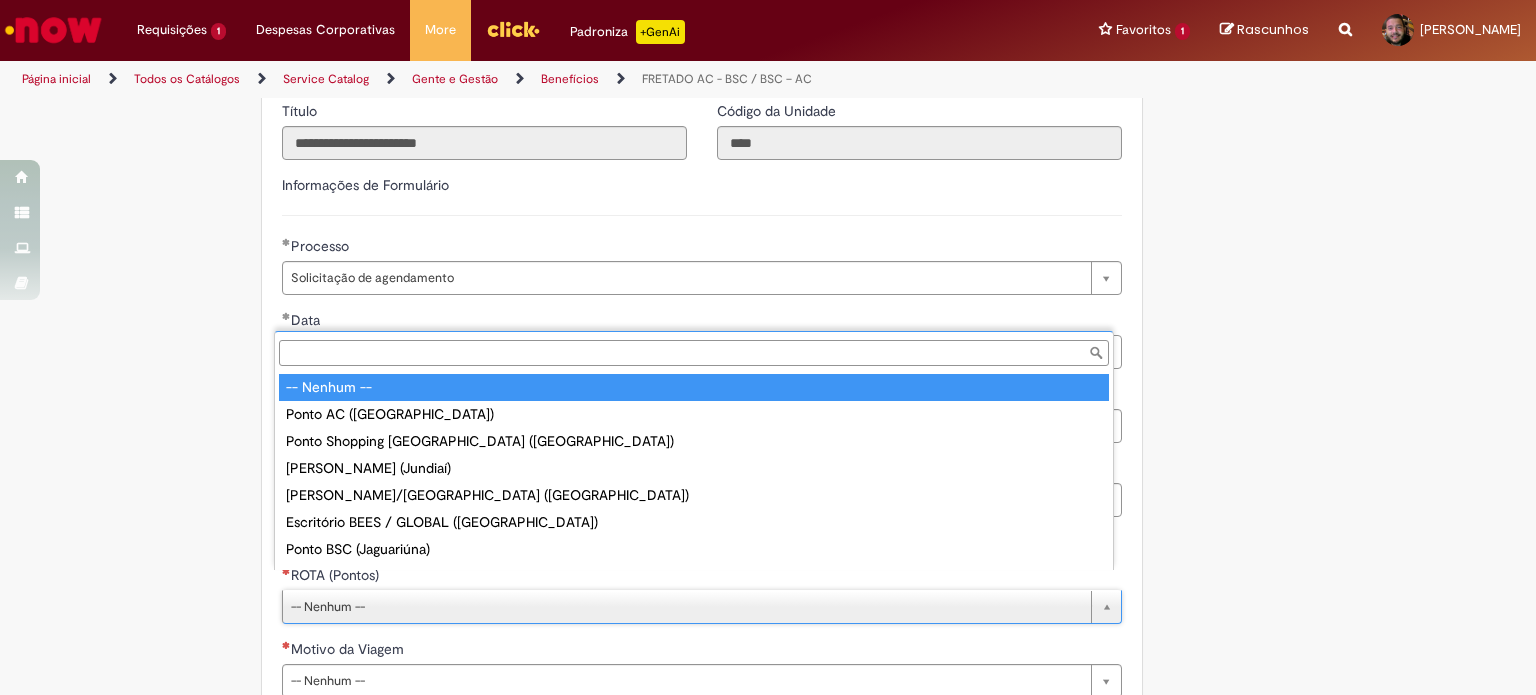 scroll, scrollTop: 16, scrollLeft: 0, axis: vertical 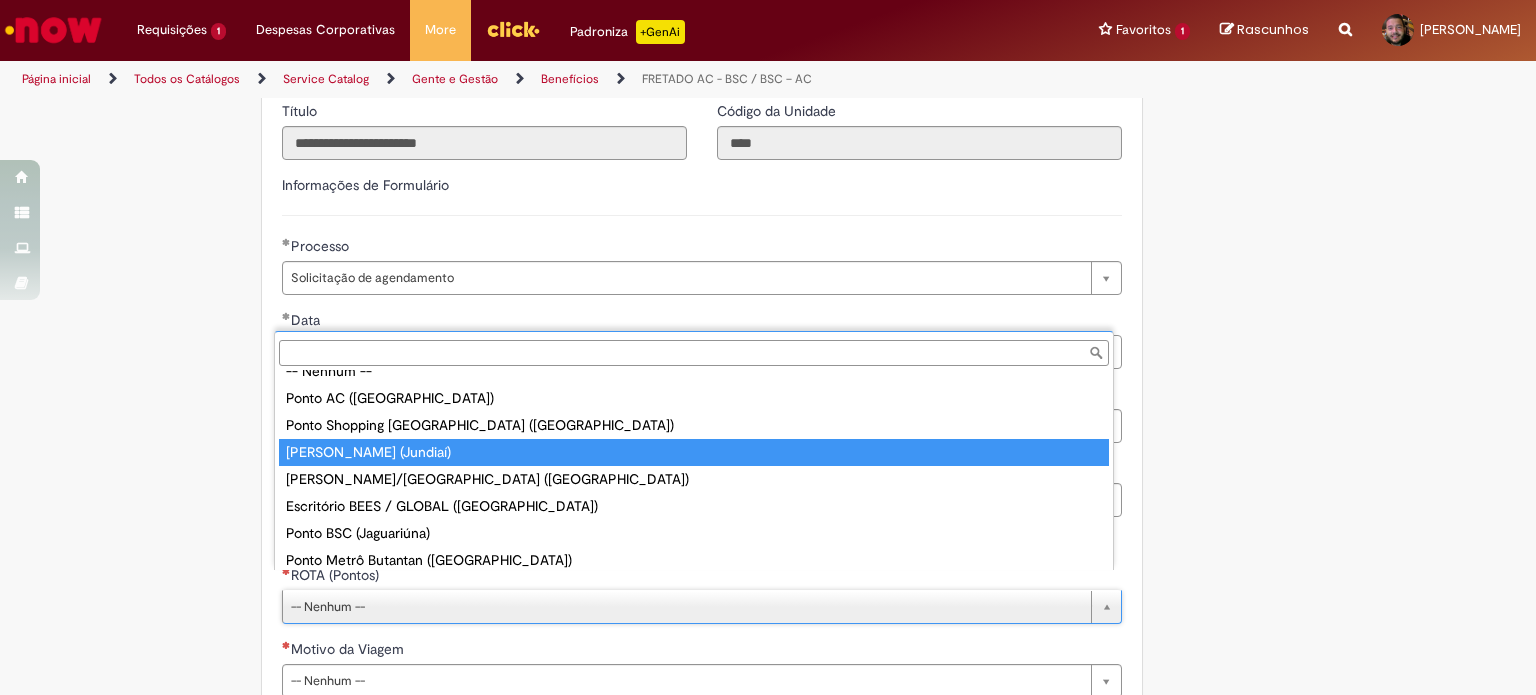type on "**********" 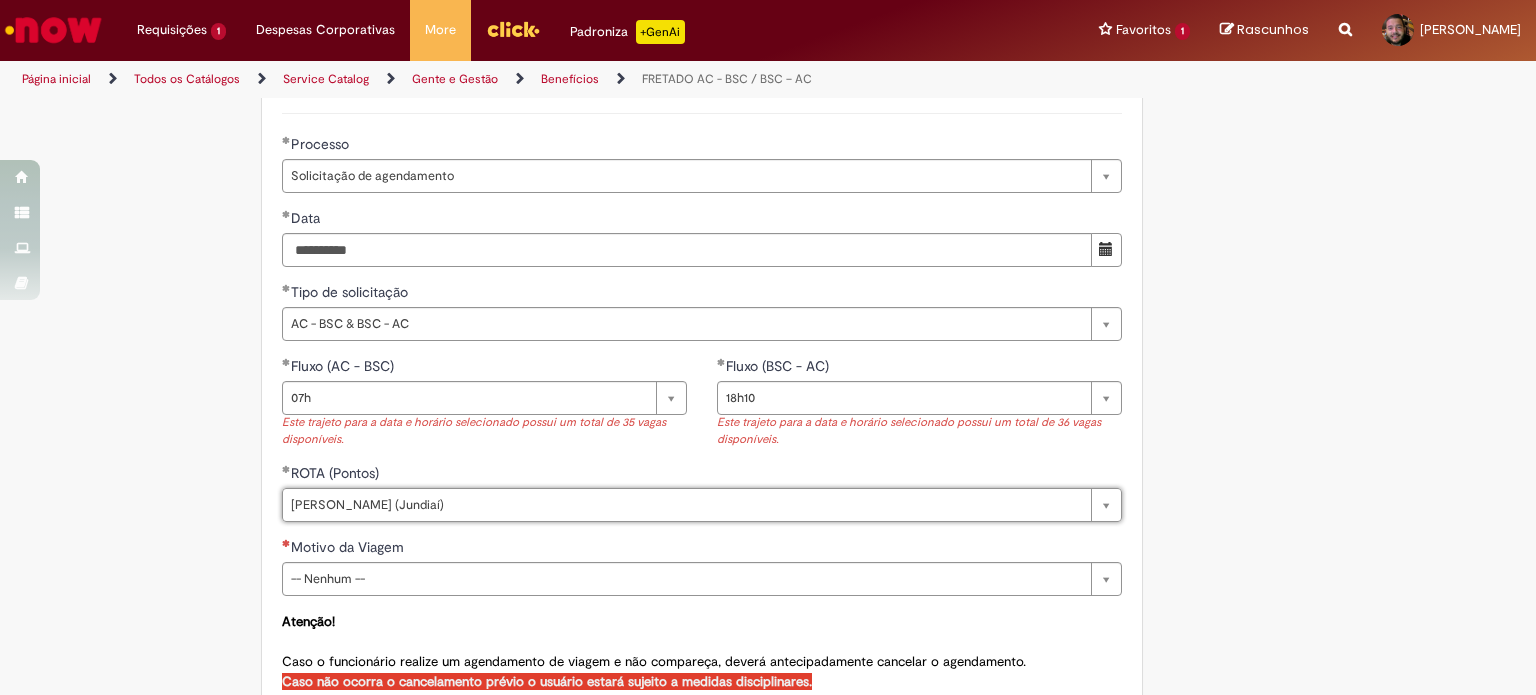 scroll, scrollTop: 880, scrollLeft: 0, axis: vertical 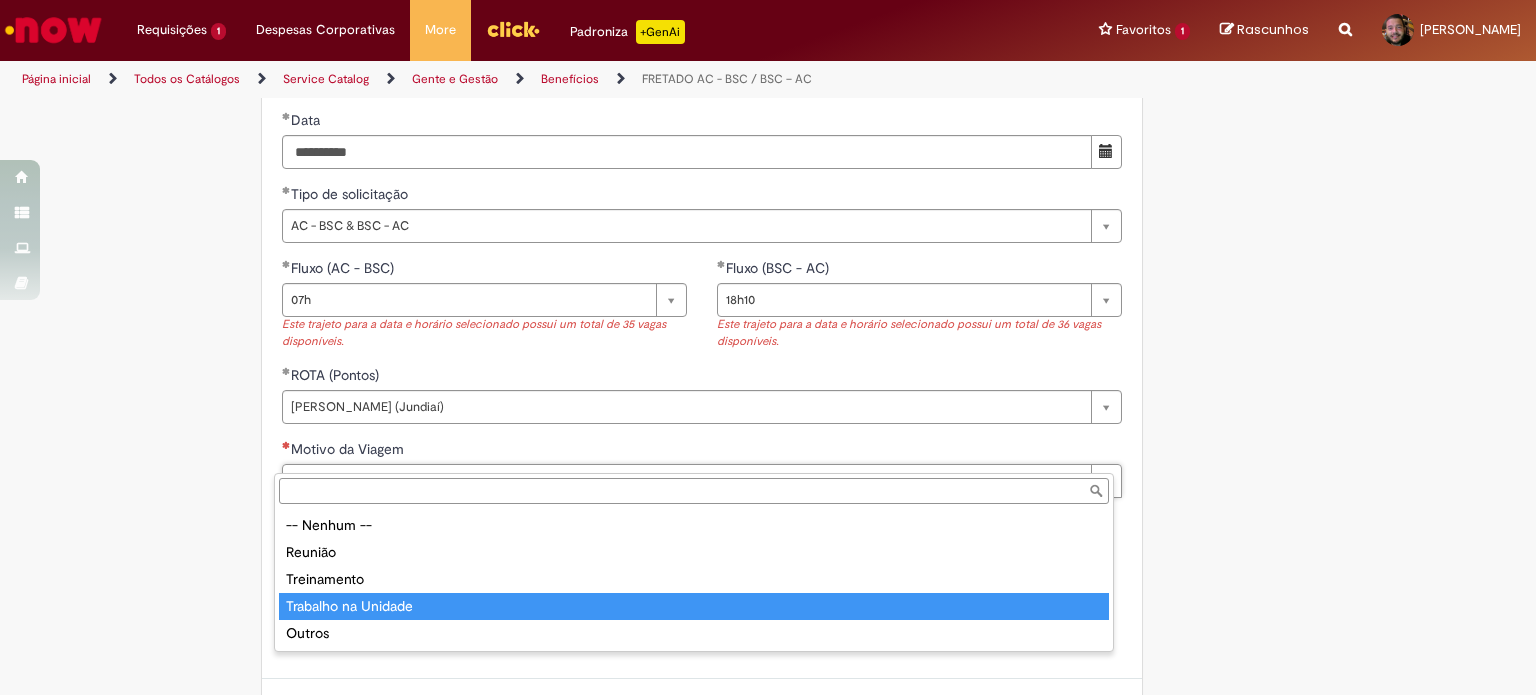 type on "**********" 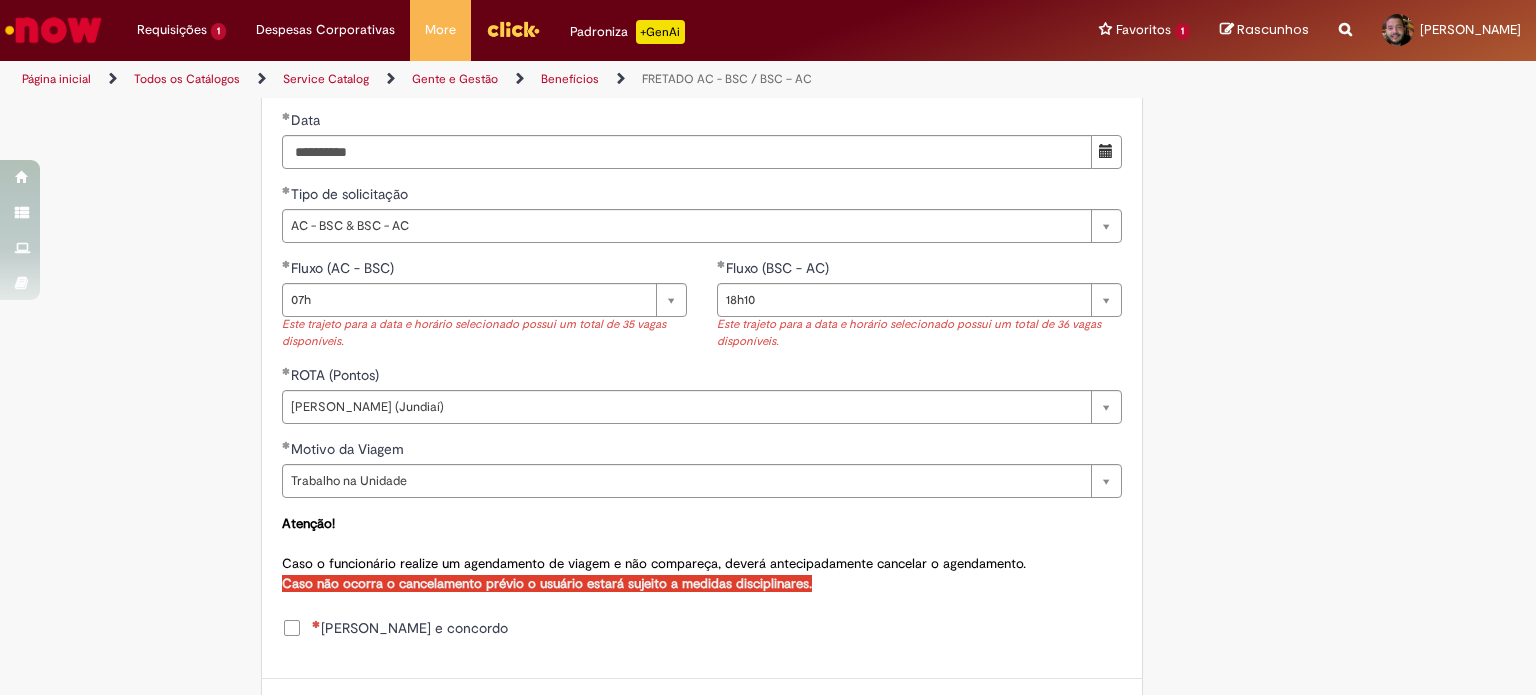 click on "Li e concordo" at bounding box center [410, 628] 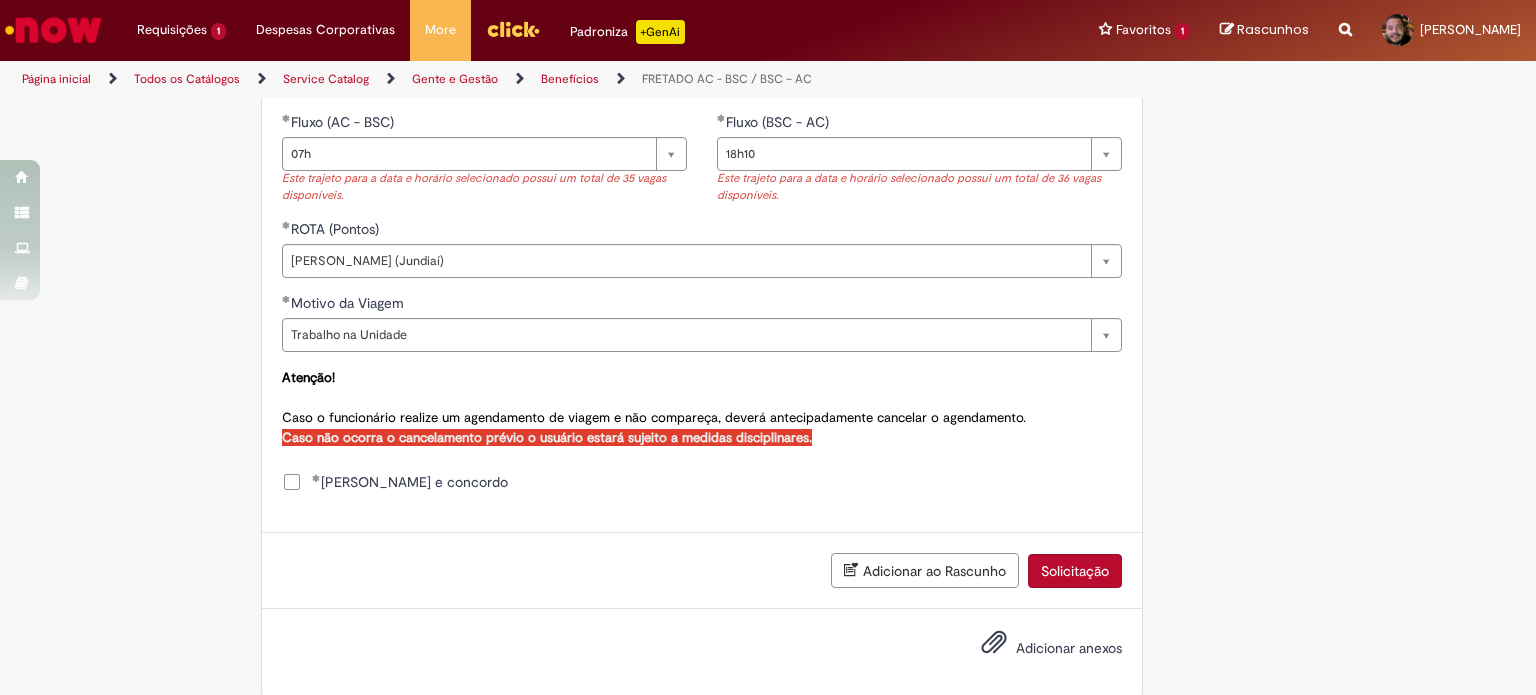 click on "Solicitação" at bounding box center [1075, 571] 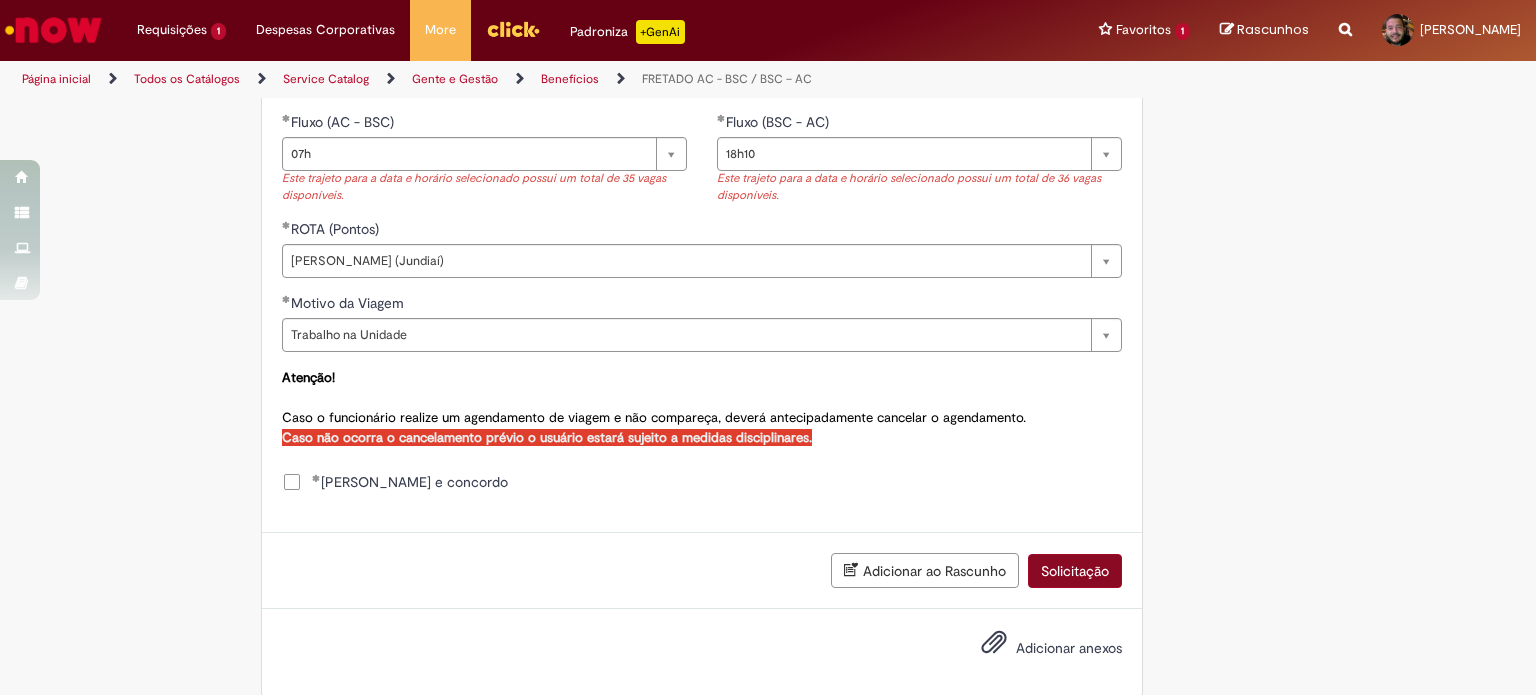scroll, scrollTop: 980, scrollLeft: 0, axis: vertical 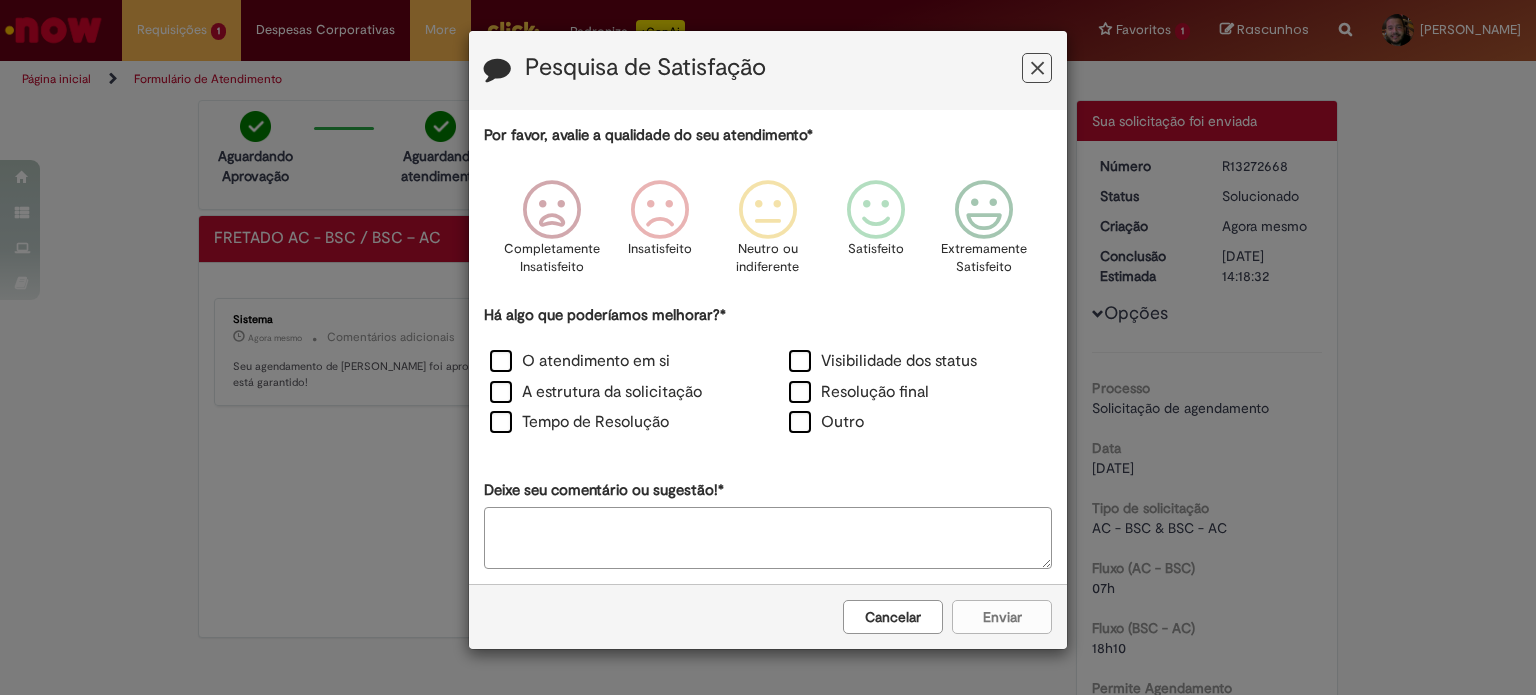 click at bounding box center [1037, 68] 